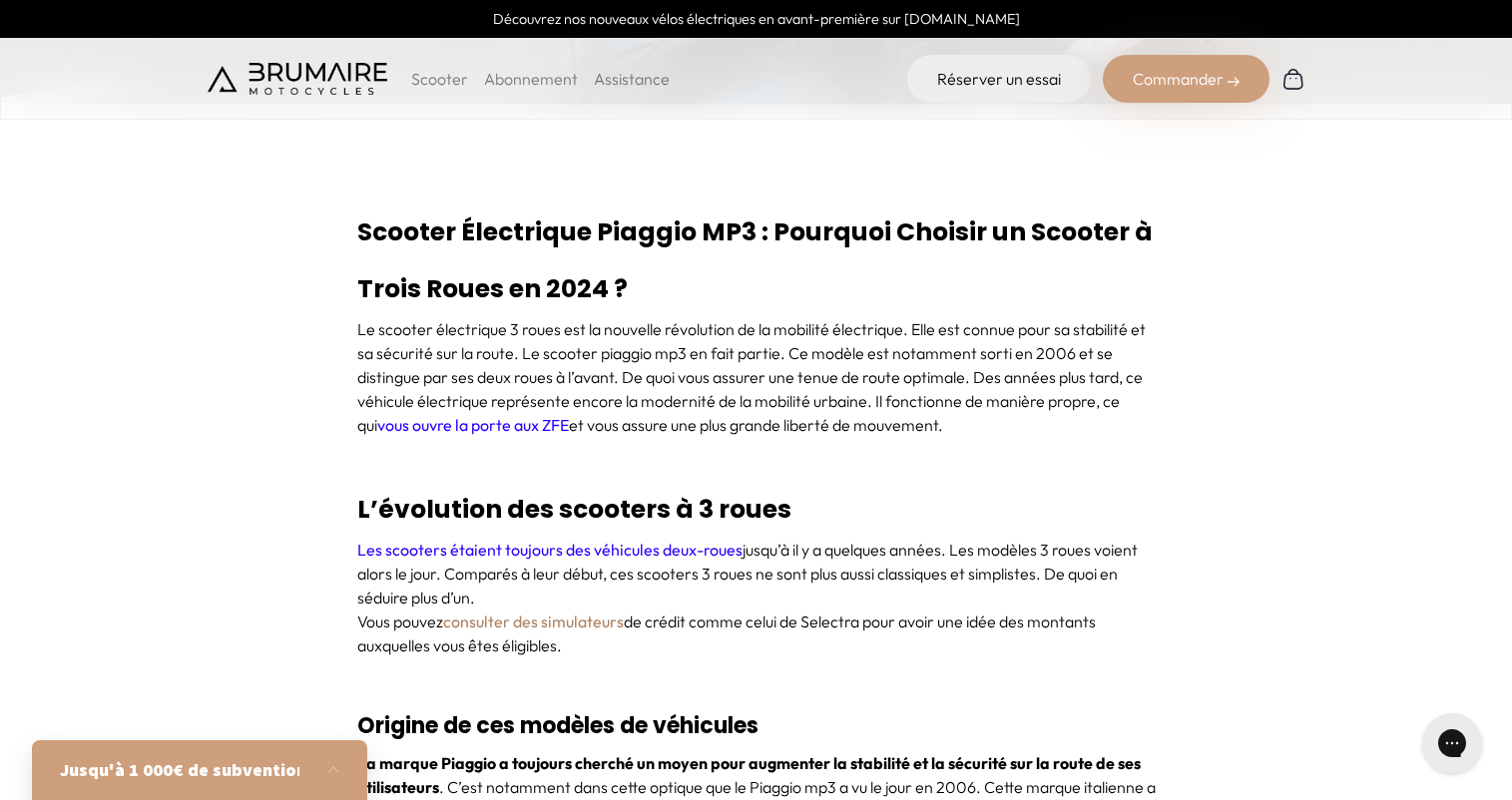 scroll, scrollTop: 698, scrollLeft: 0, axis: vertical 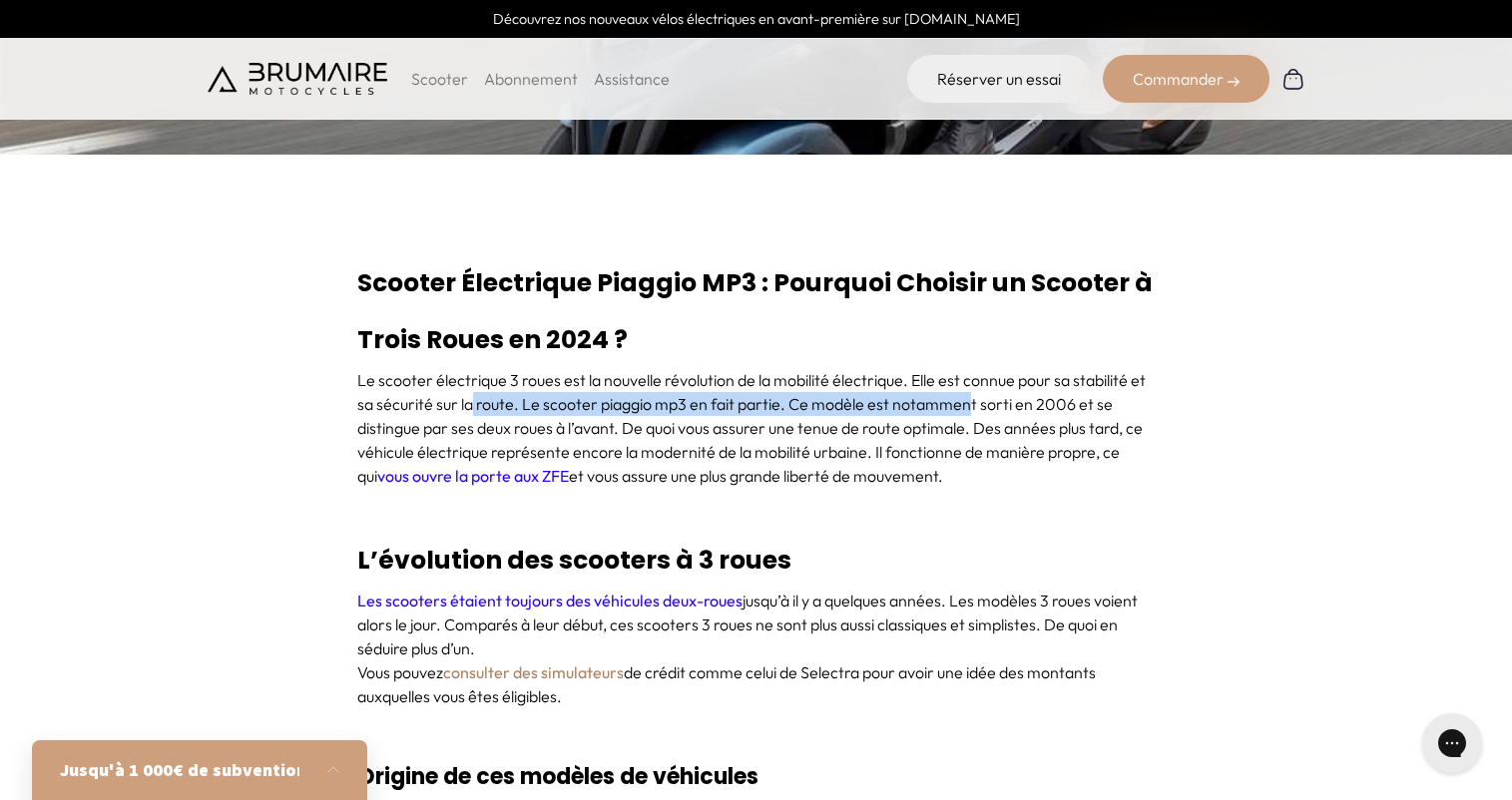 drag, startPoint x: 469, startPoint y: 394, endPoint x: 987, endPoint y: 410, distance: 518.247 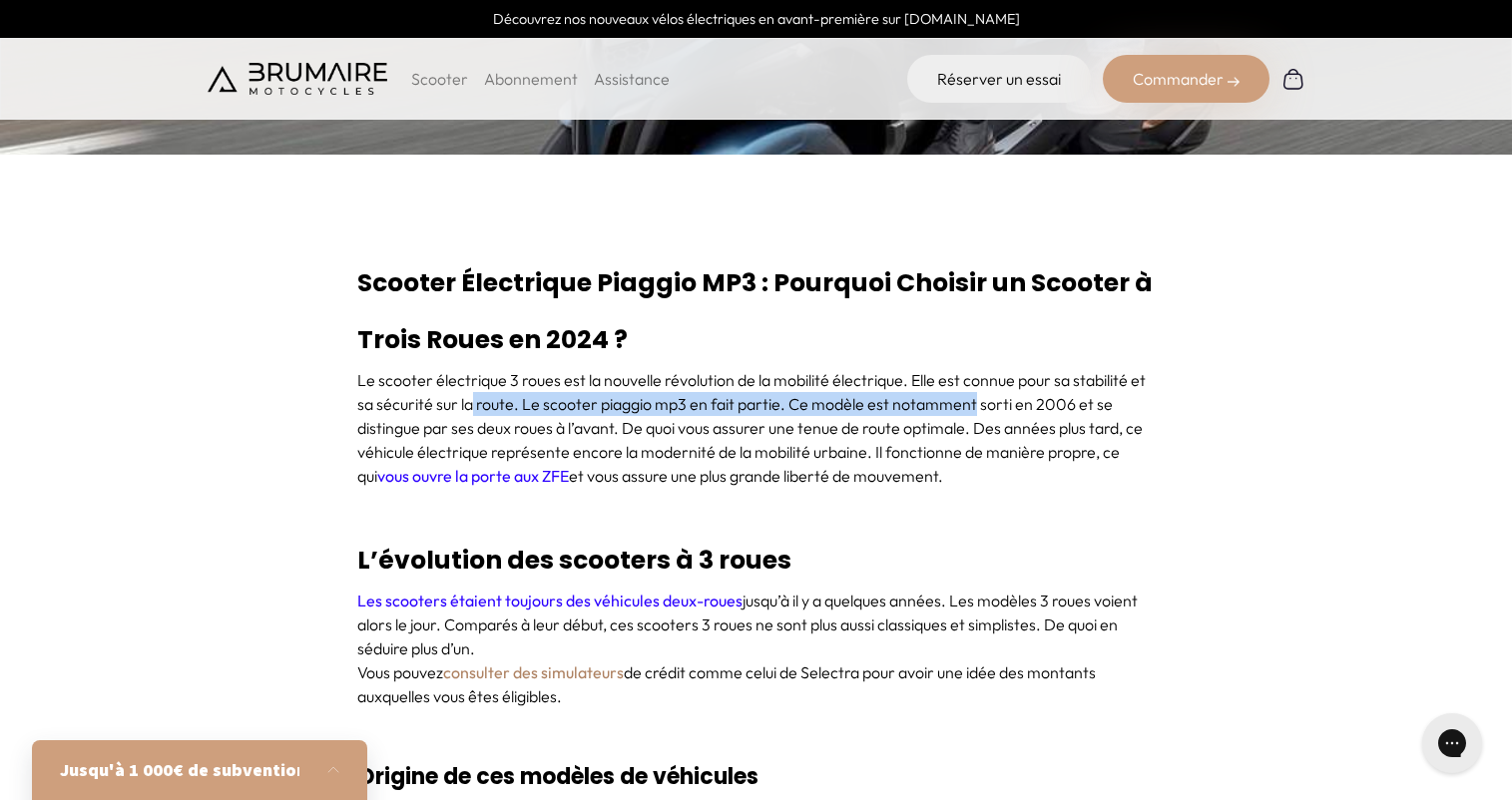click on "Le scooter électrique 3 roues est la nouvelle révolution de la mobilité électrique. Elle est connue pour sa stabilité et sa sécurité sur la route. Le scooter piaggio mp3 en fait partie. Ce modèle est notamment sorti en 2006 et se distingue par ses deux roues à l’avant. De quoi vous assurer une tenue de route optimale. Des années plus tard, ce véhicule électrique représente encore la modernité de la mobilité urbaine. Il fonctionne de manière propre, ce qui  vous ouvre la porte aux ZFE  et vous assure une plus grande liberté de mouvement." at bounding box center [756, 428] 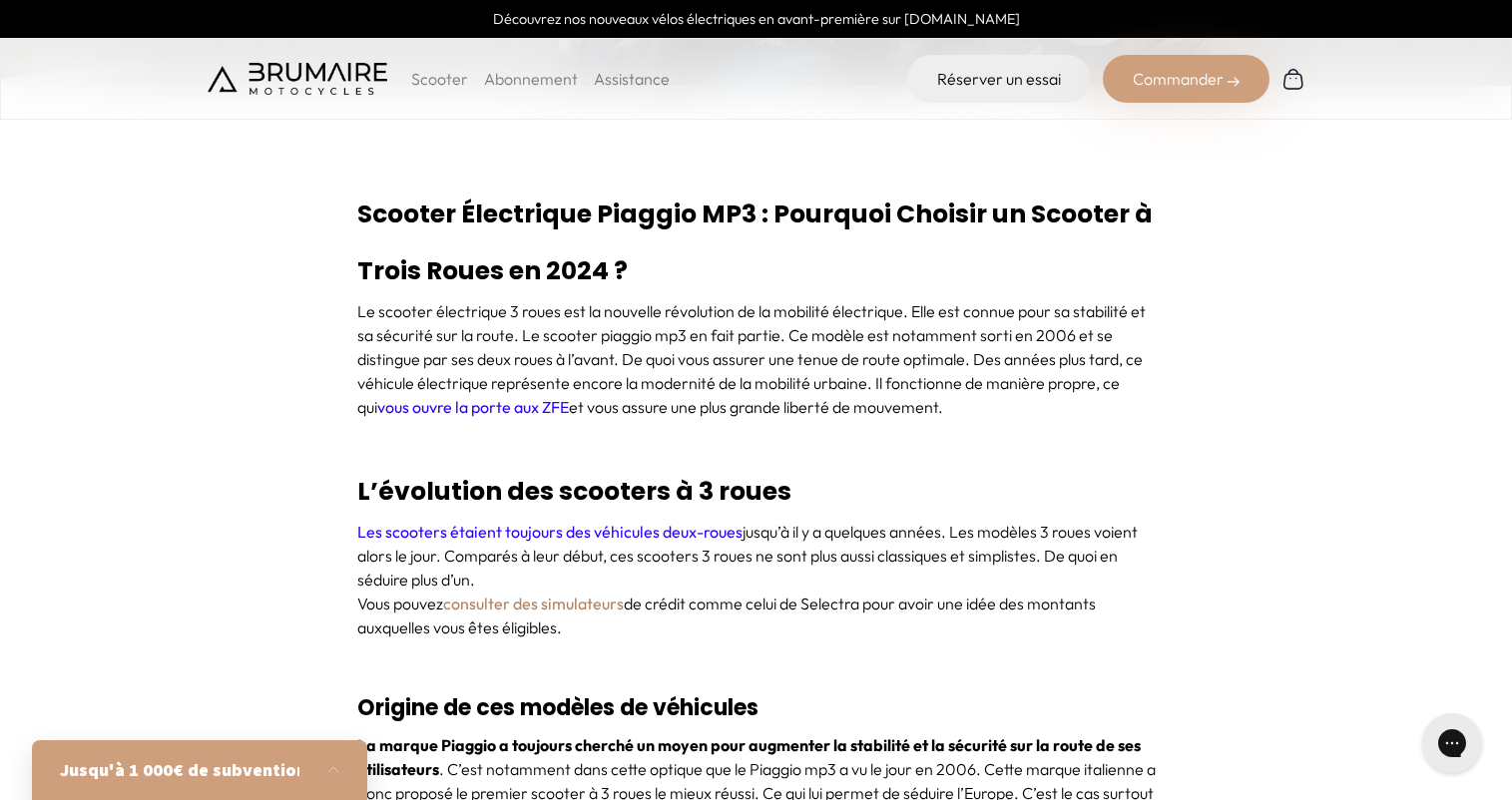 scroll, scrollTop: 798, scrollLeft: 0, axis: vertical 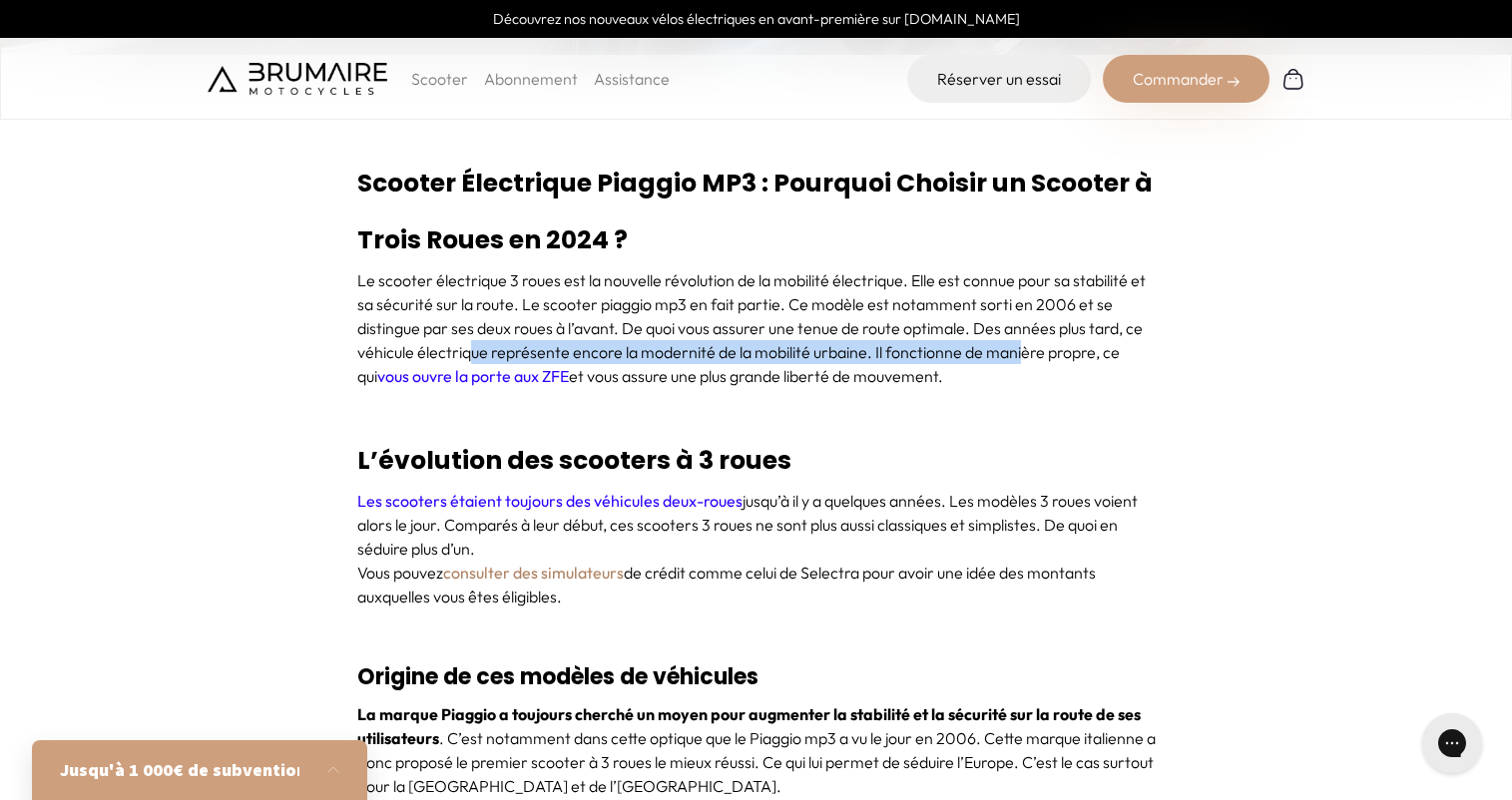 drag, startPoint x: 468, startPoint y: 351, endPoint x: 1057, endPoint y: 341, distance: 589.0849 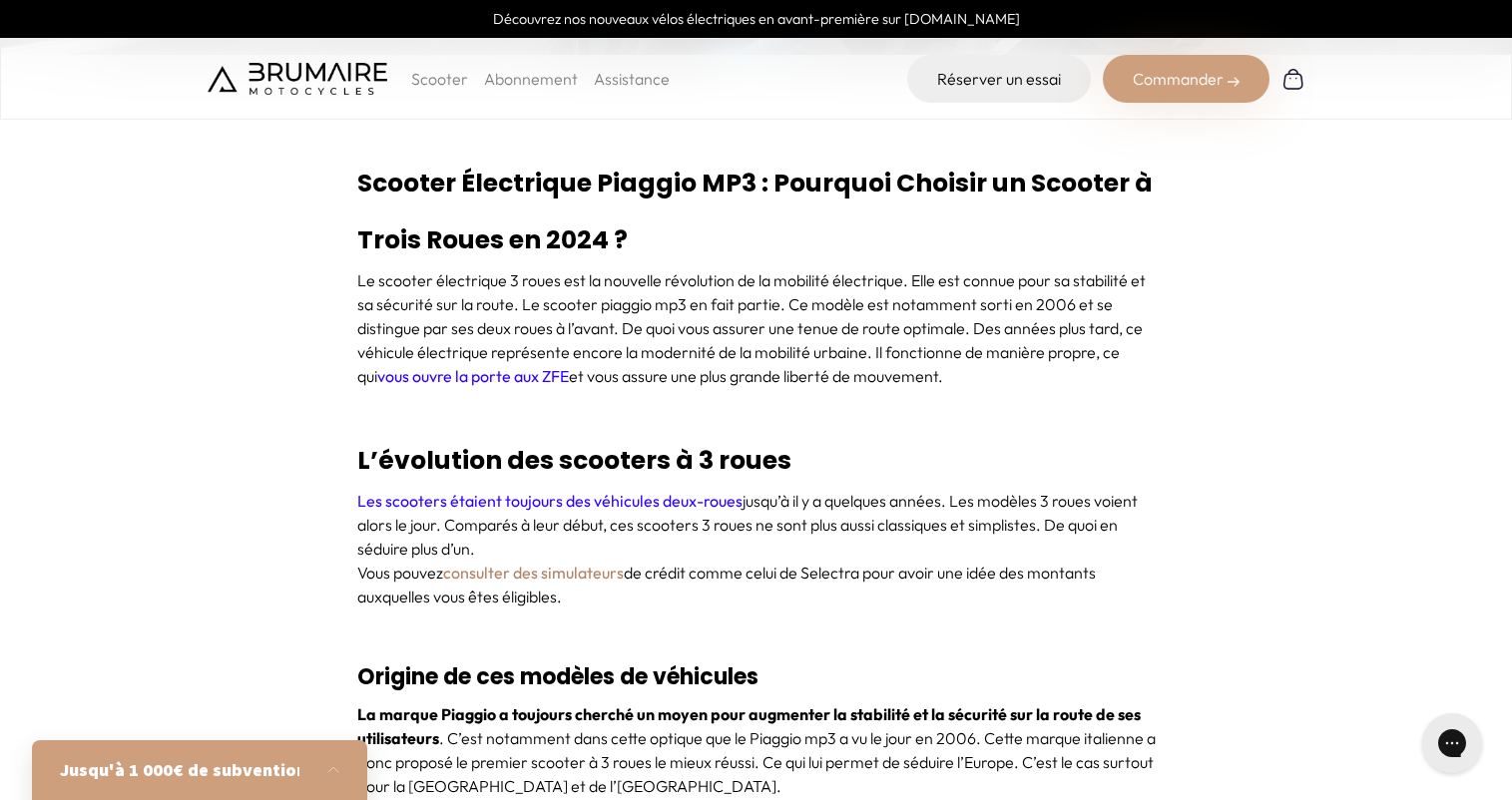 click on "Le scooter électrique 3 roues est la nouvelle révolution de la mobilité électrique. Elle est connue pour sa stabilité et sa sécurité sur la route. Le scooter piaggio mp3 en fait partie. Ce modèle est notamment sorti en 2006 et se distingue par ses deux roues à l’avant. De quoi vous assurer une tenue de route optimale. Des années plus tard, ce véhicule électrique représente encore la modernité de la mobilité urbaine. Il fonctionne de manière propre, ce qui  vous ouvre la porte aux ZFE  et vous assure une plus grande liberté de mouvement." at bounding box center (756, 328) 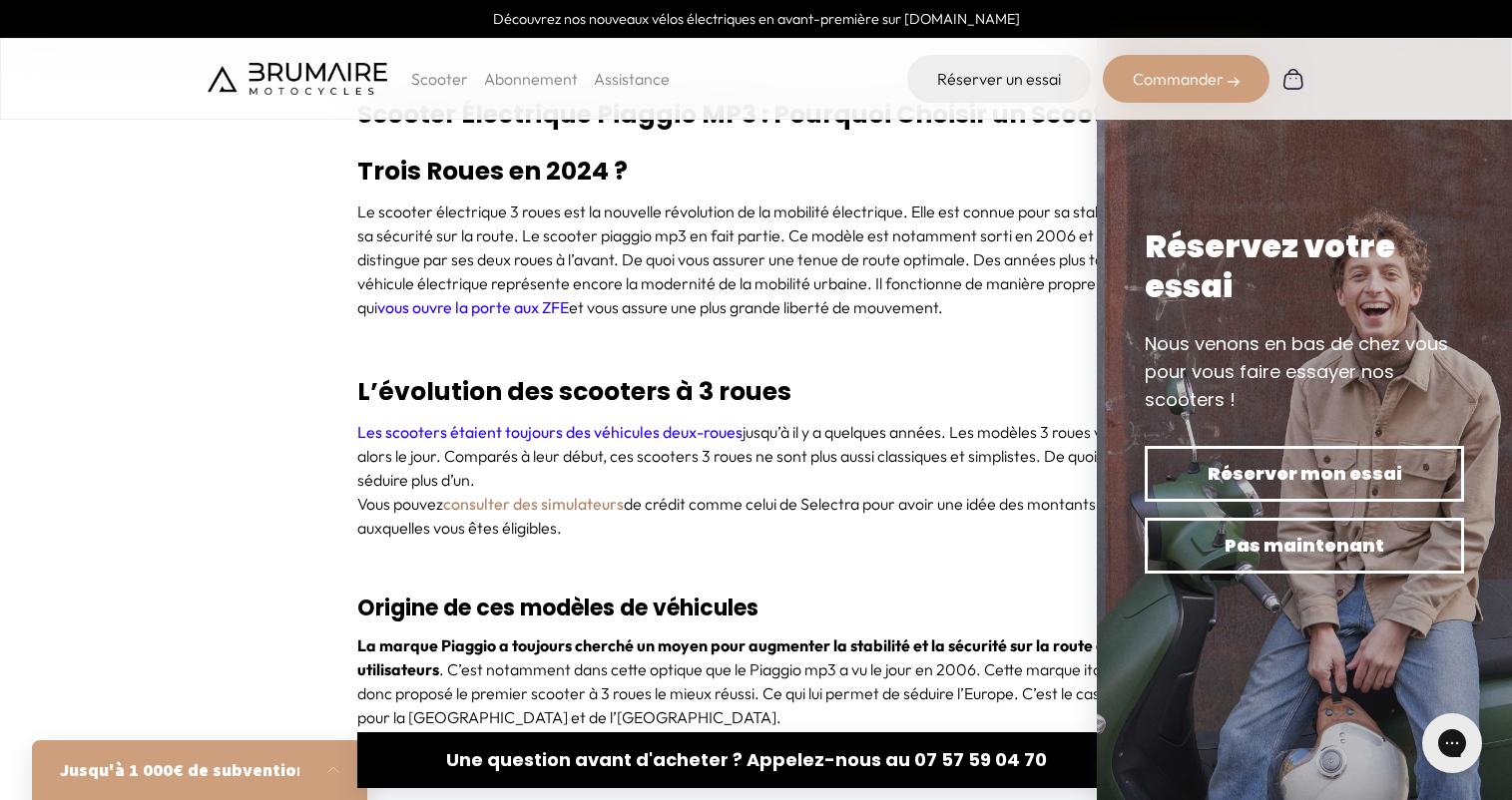 scroll, scrollTop: 898, scrollLeft: 0, axis: vertical 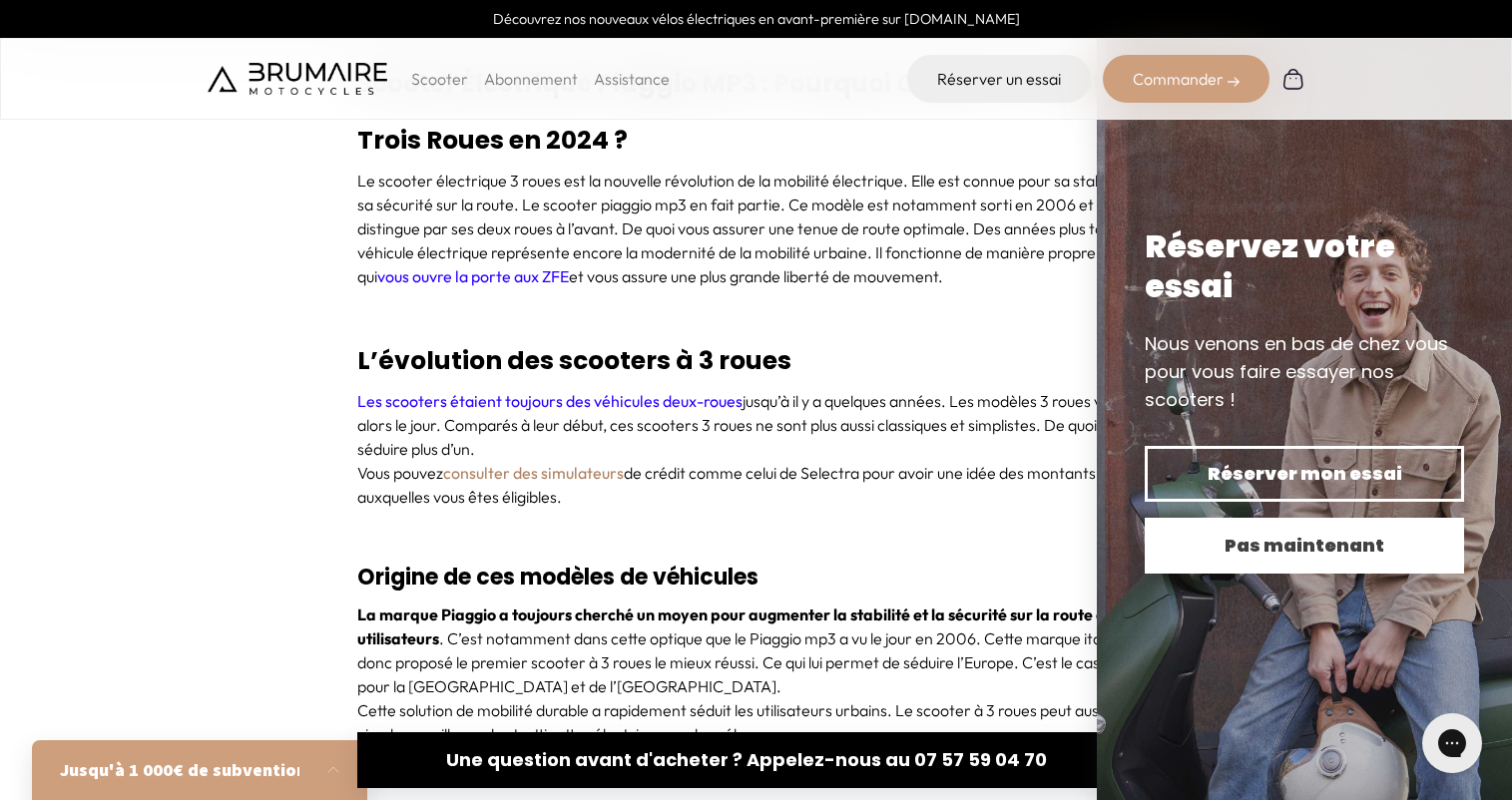 click on "Pas maintenant" at bounding box center [1304, 546] 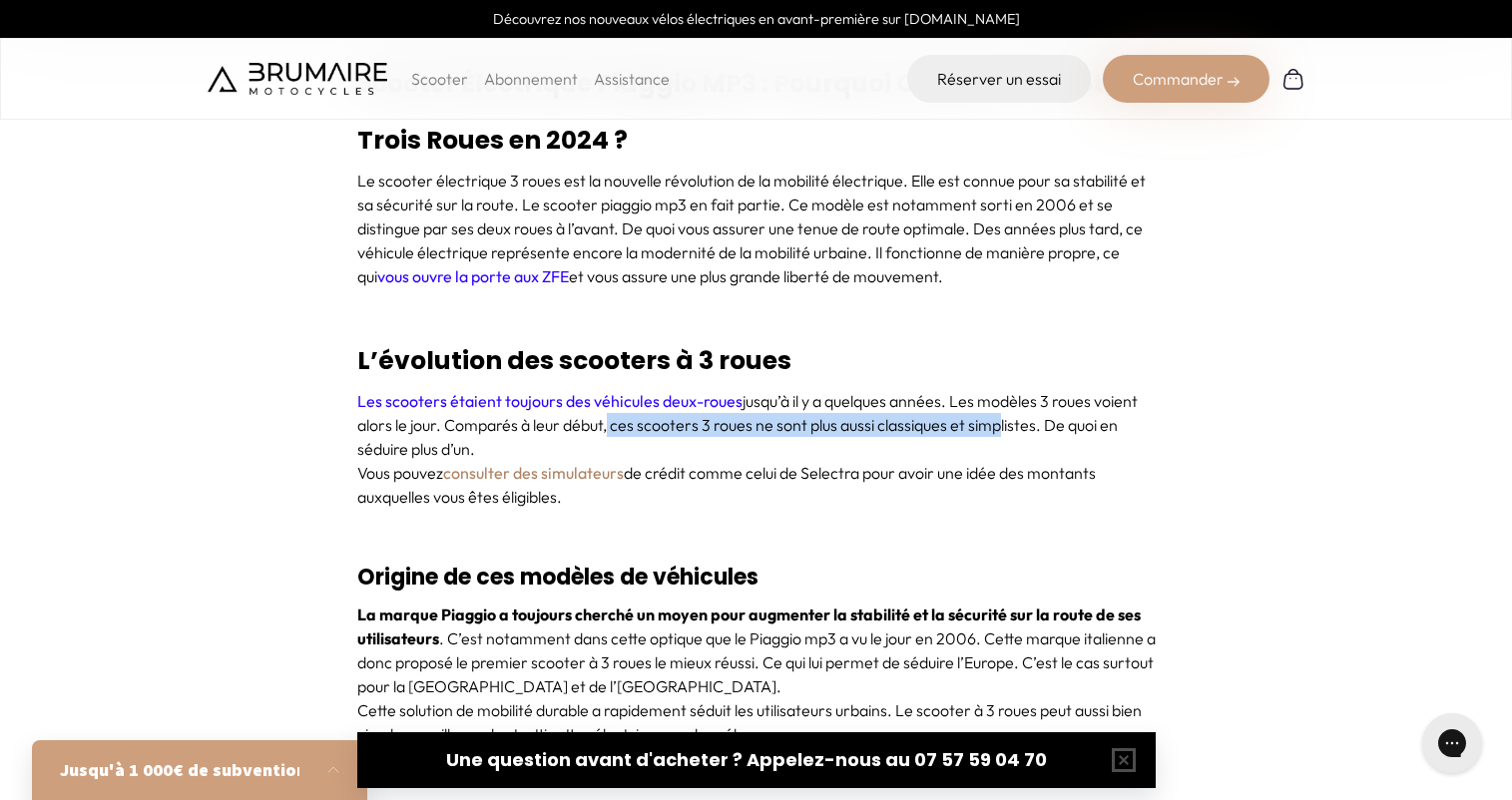drag, startPoint x: 638, startPoint y: 418, endPoint x: 1028, endPoint y: 416, distance: 390.00513 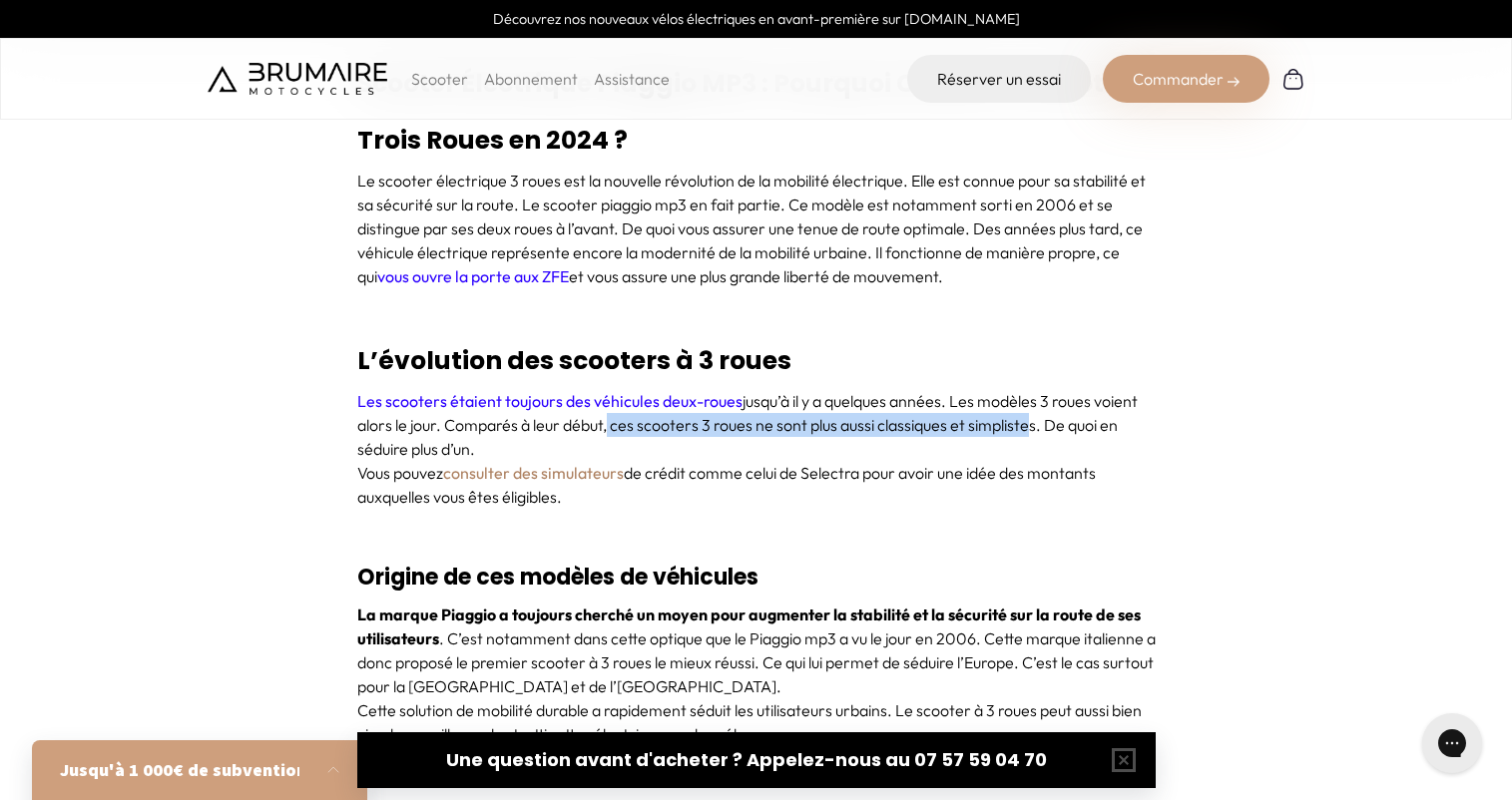 click on "Les scooters étaient toujours des véhicules deux-roues  jusqu’à il y a quelques années. Les modèles 3 roues voient alors le jour. Comparés à leur début, ces scooters 3 roues ne sont plus aussi classiques et simplistes. De quoi en séduire plus d’un." at bounding box center [756, 425] 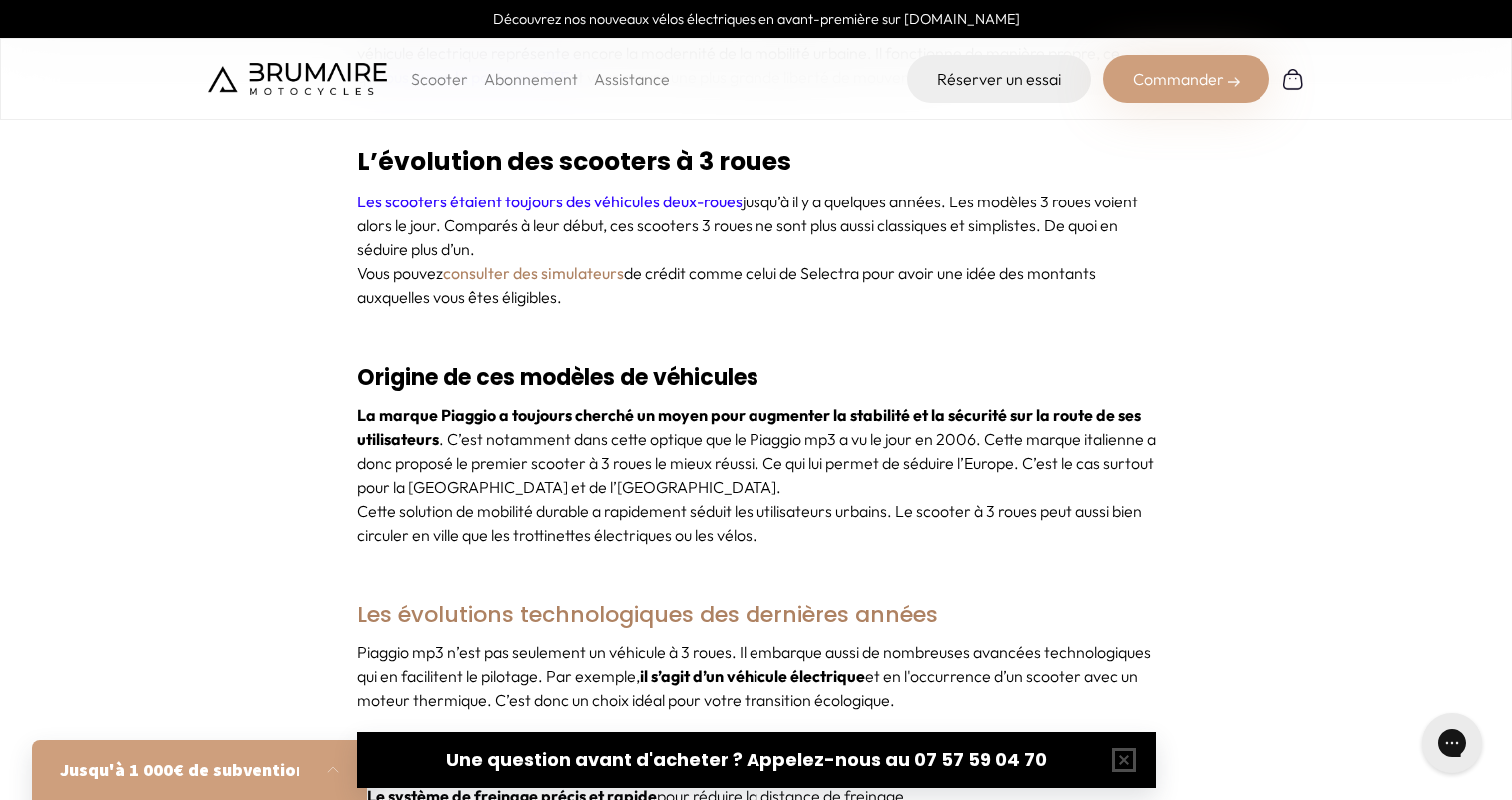 scroll, scrollTop: 1197, scrollLeft: 0, axis: vertical 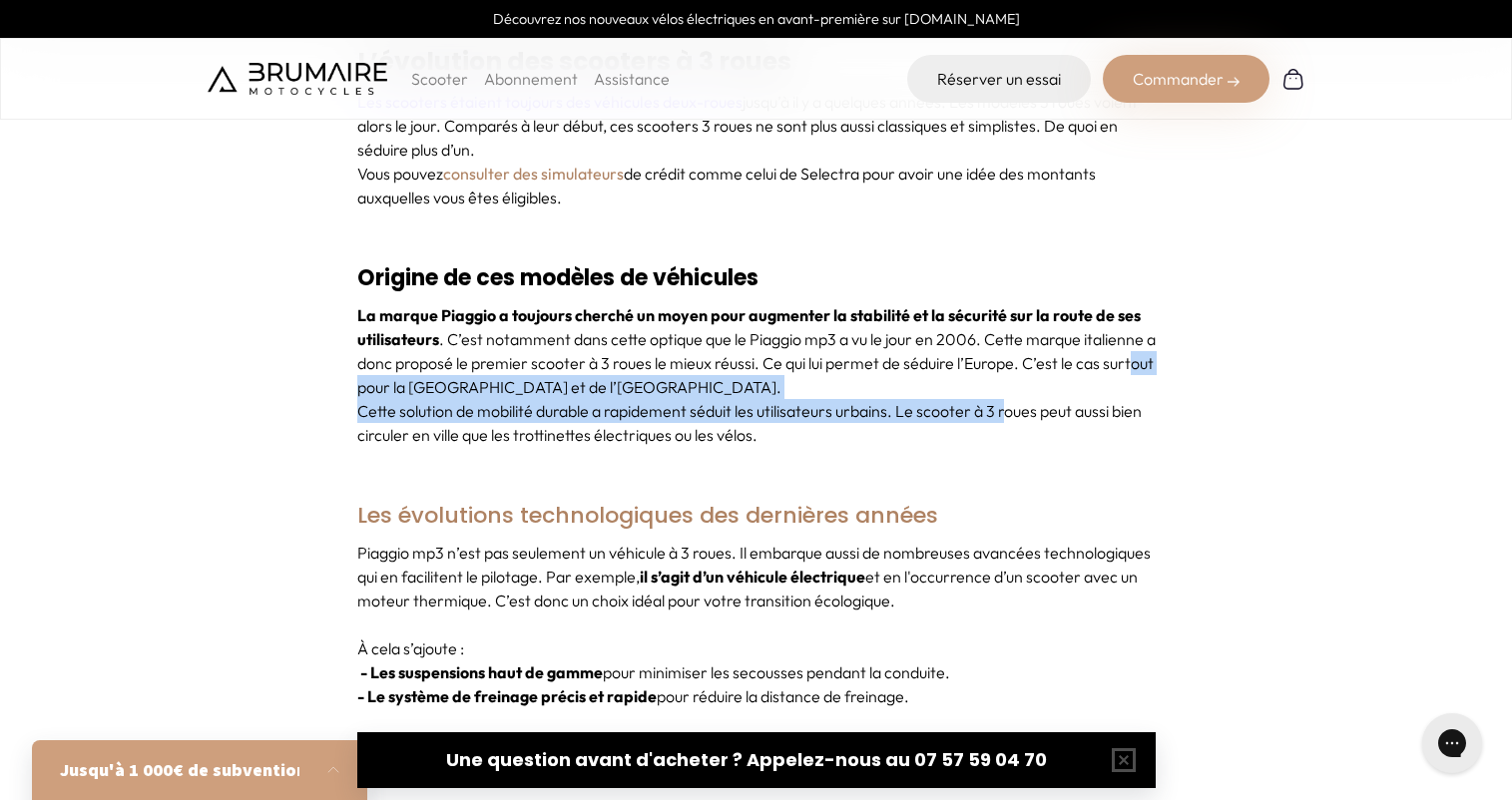 drag, startPoint x: 384, startPoint y: 380, endPoint x: 1020, endPoint y: 415, distance: 636.9623 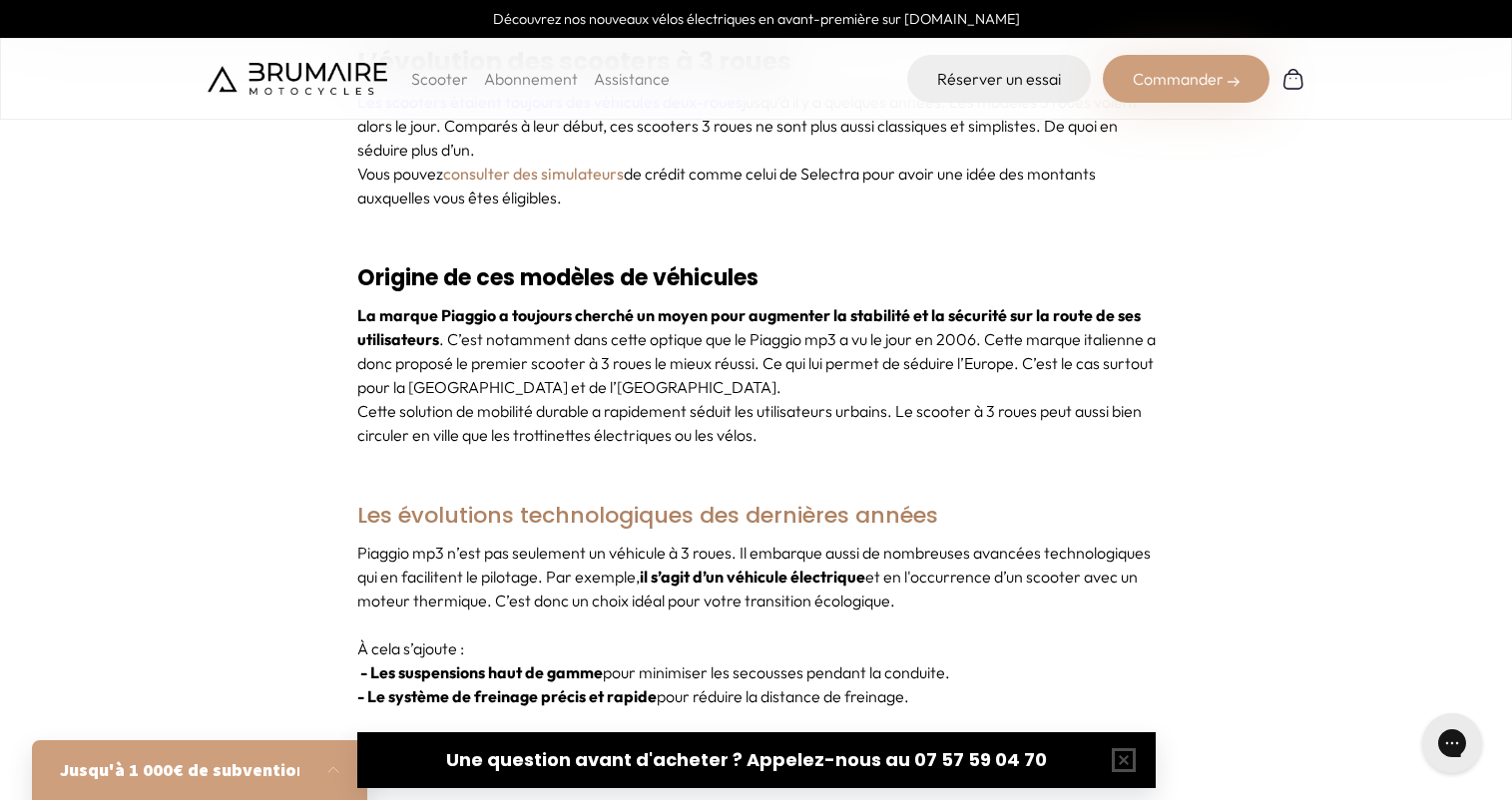 click on "La marque Piaggio a toujours cherché un moyen pour augmenter la stabilité et la sécurité sur la route de ses utilisateurs . C’est notamment dans cette optique que le Piaggio mp3 a vu le jour en 2006. Cette marque italienne a donc proposé le premier scooter à 3 roues le mieux réussi. Ce qui lui permet de séduire l’Europe. C’est le cas surtout pour la [GEOGRAPHIC_DATA] et de l’[GEOGRAPHIC_DATA].
Cette solution de mobilité durable a rapidement séduit les utilisateurs urbains. Le scooter à 3 roues peut aussi bien circuler en ville que les trottinettes électriques ou les vélos." at bounding box center [756, 387] 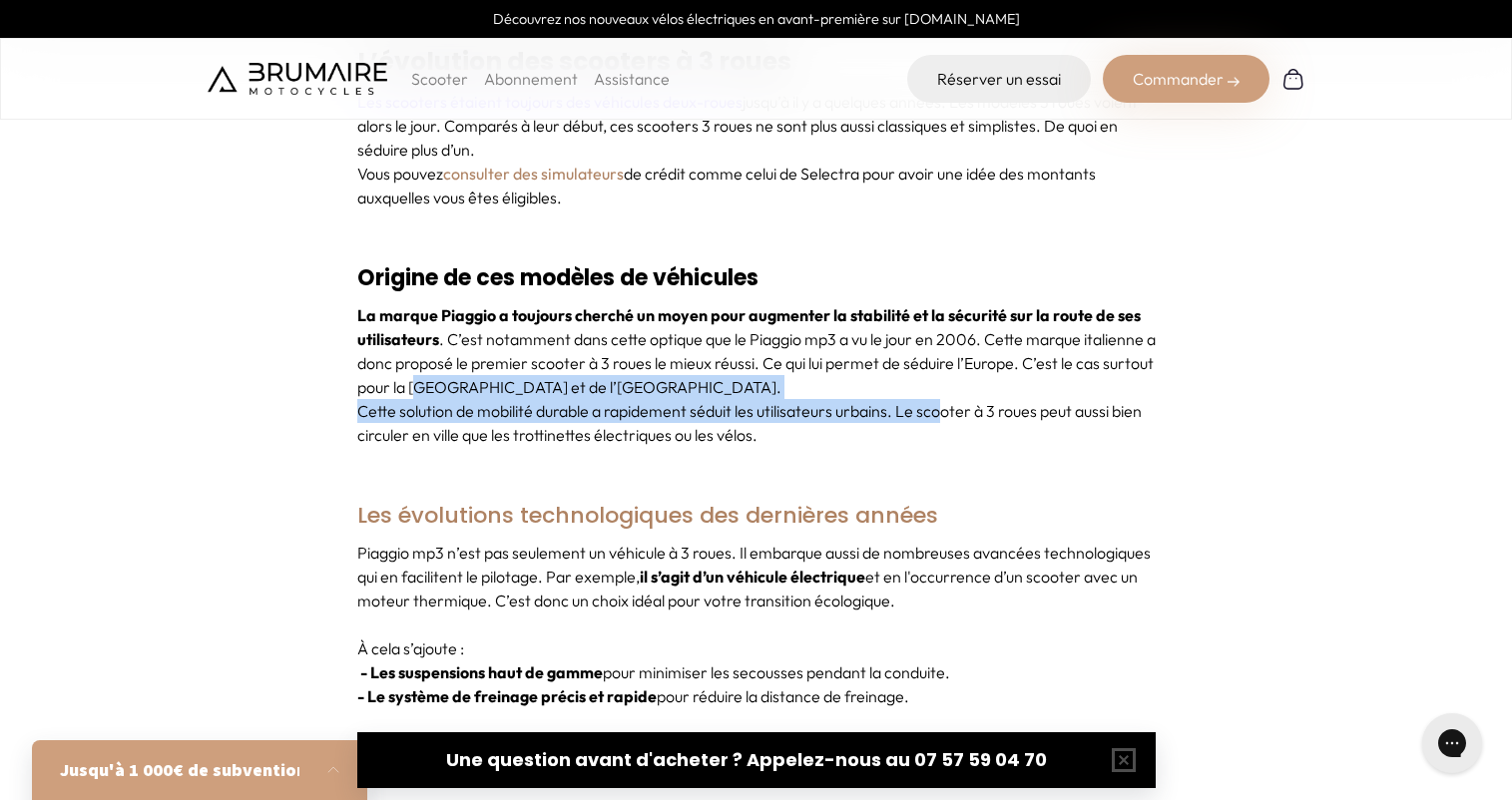drag, startPoint x: 472, startPoint y: 377, endPoint x: 944, endPoint y: 419, distance: 473.86496 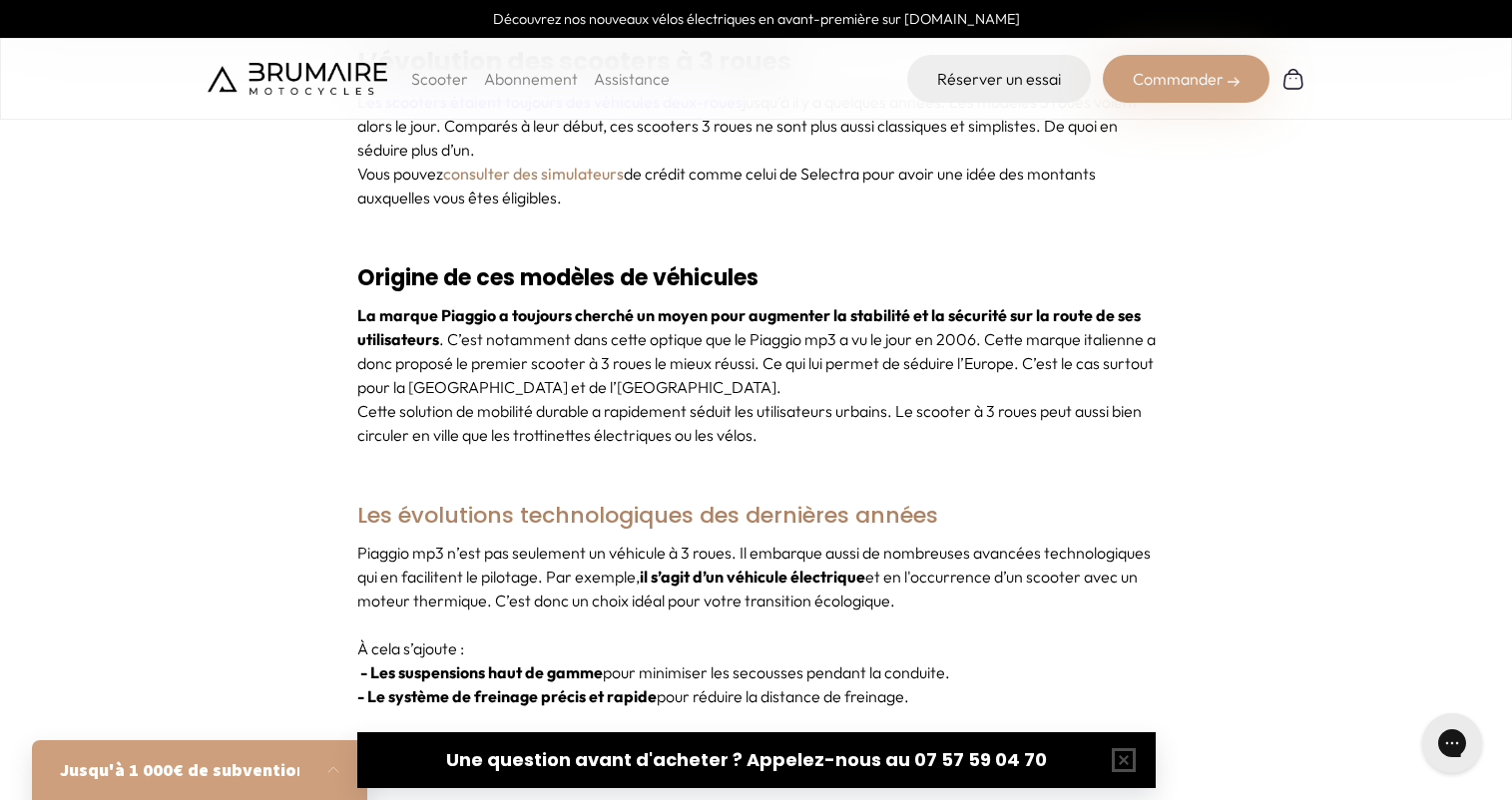 scroll, scrollTop: 1297, scrollLeft: 0, axis: vertical 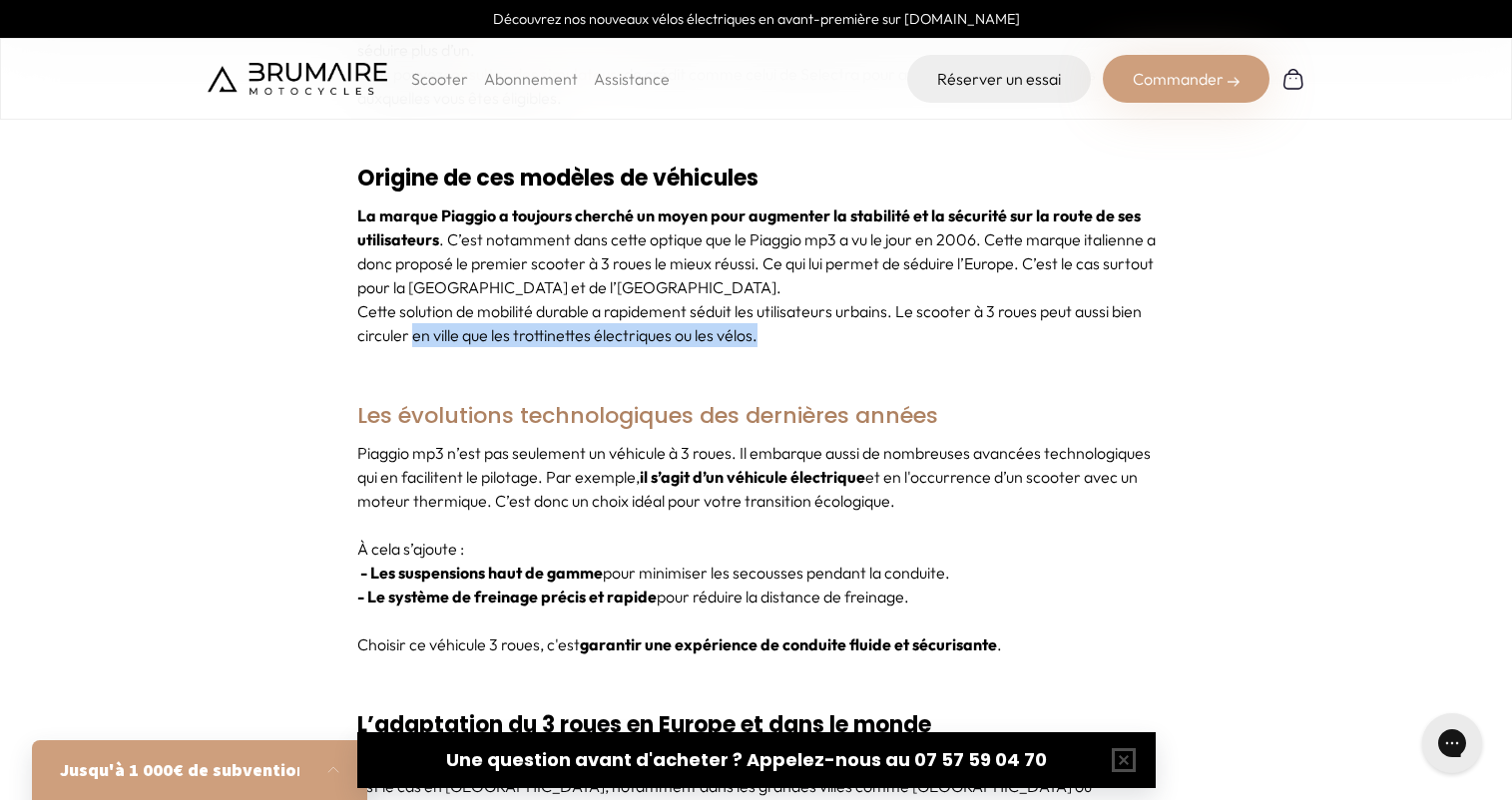 drag, startPoint x: 412, startPoint y: 327, endPoint x: 907, endPoint y: 359, distance: 496.0333 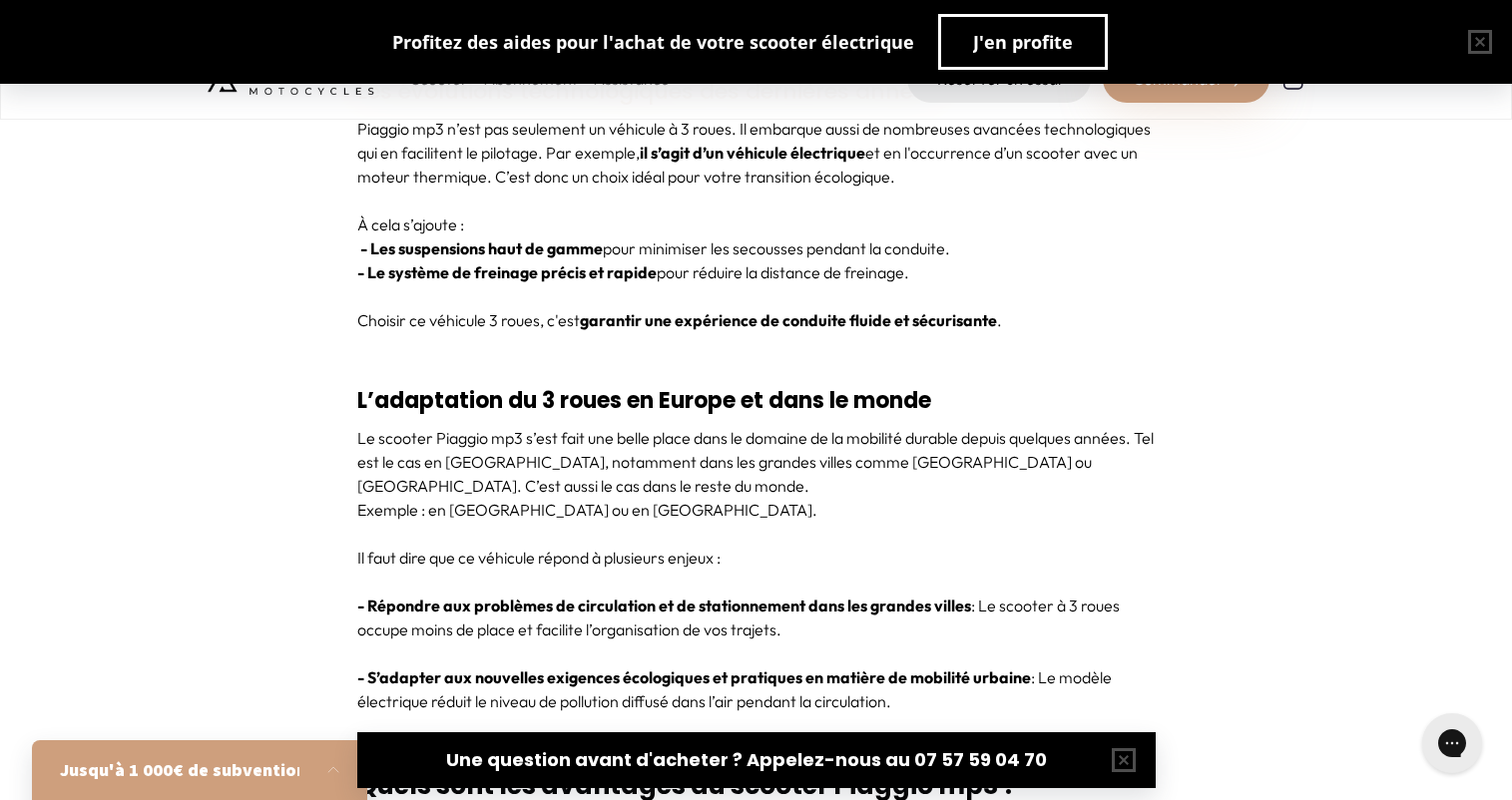 scroll, scrollTop: 1696, scrollLeft: 0, axis: vertical 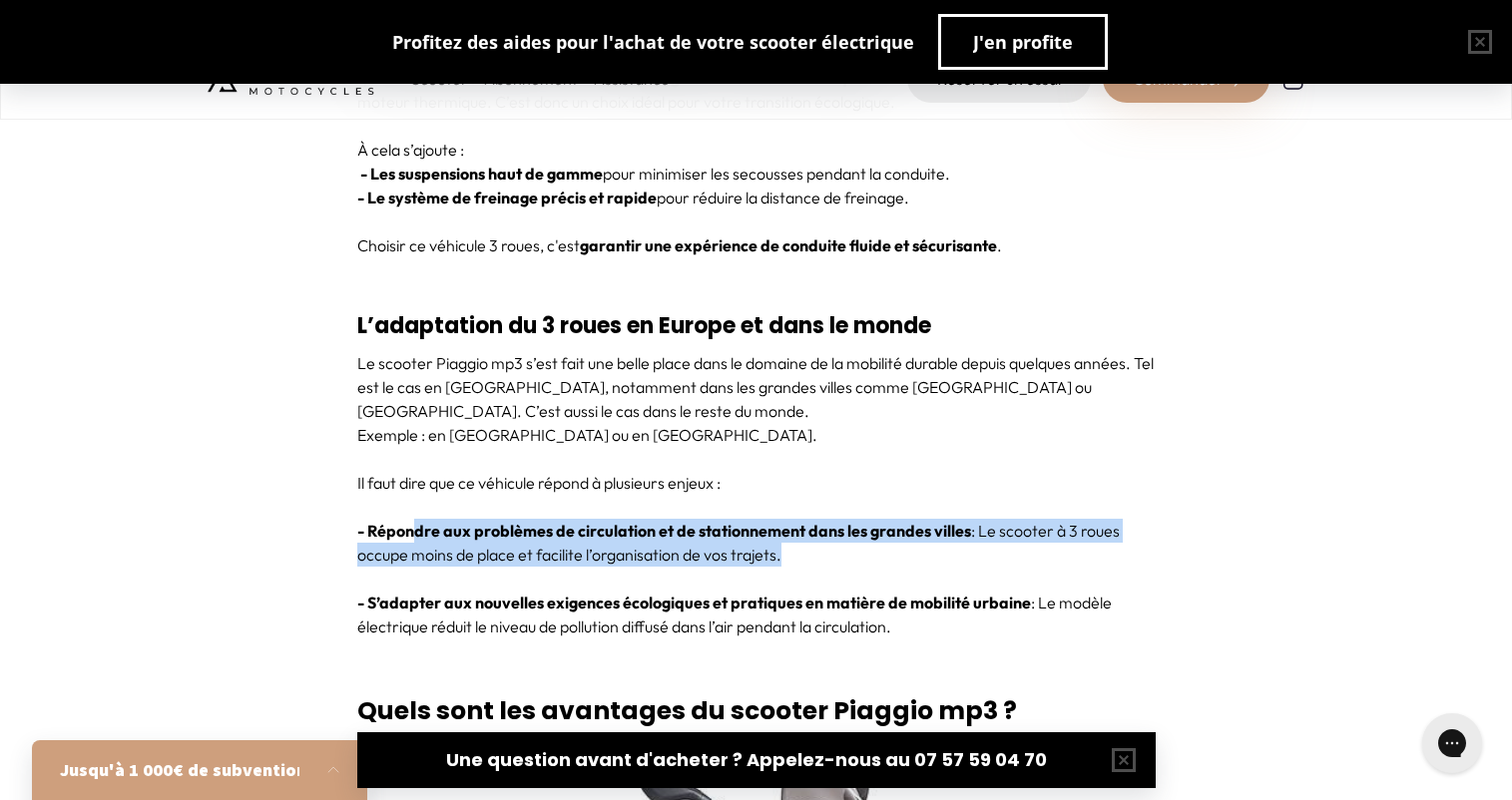 drag, startPoint x: 412, startPoint y: 534, endPoint x: 661, endPoint y: 570, distance: 251.58895 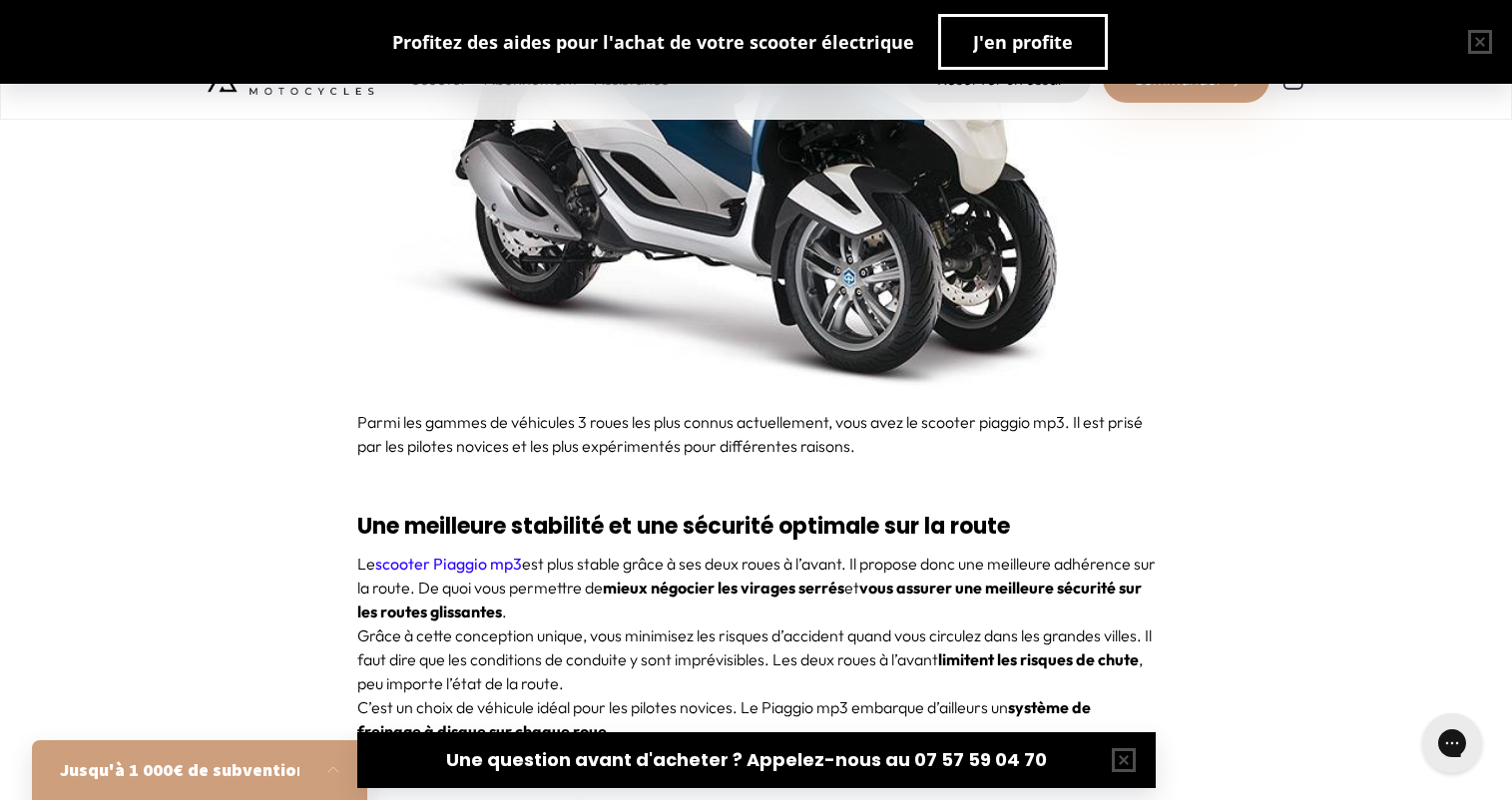scroll, scrollTop: 2693, scrollLeft: 0, axis: vertical 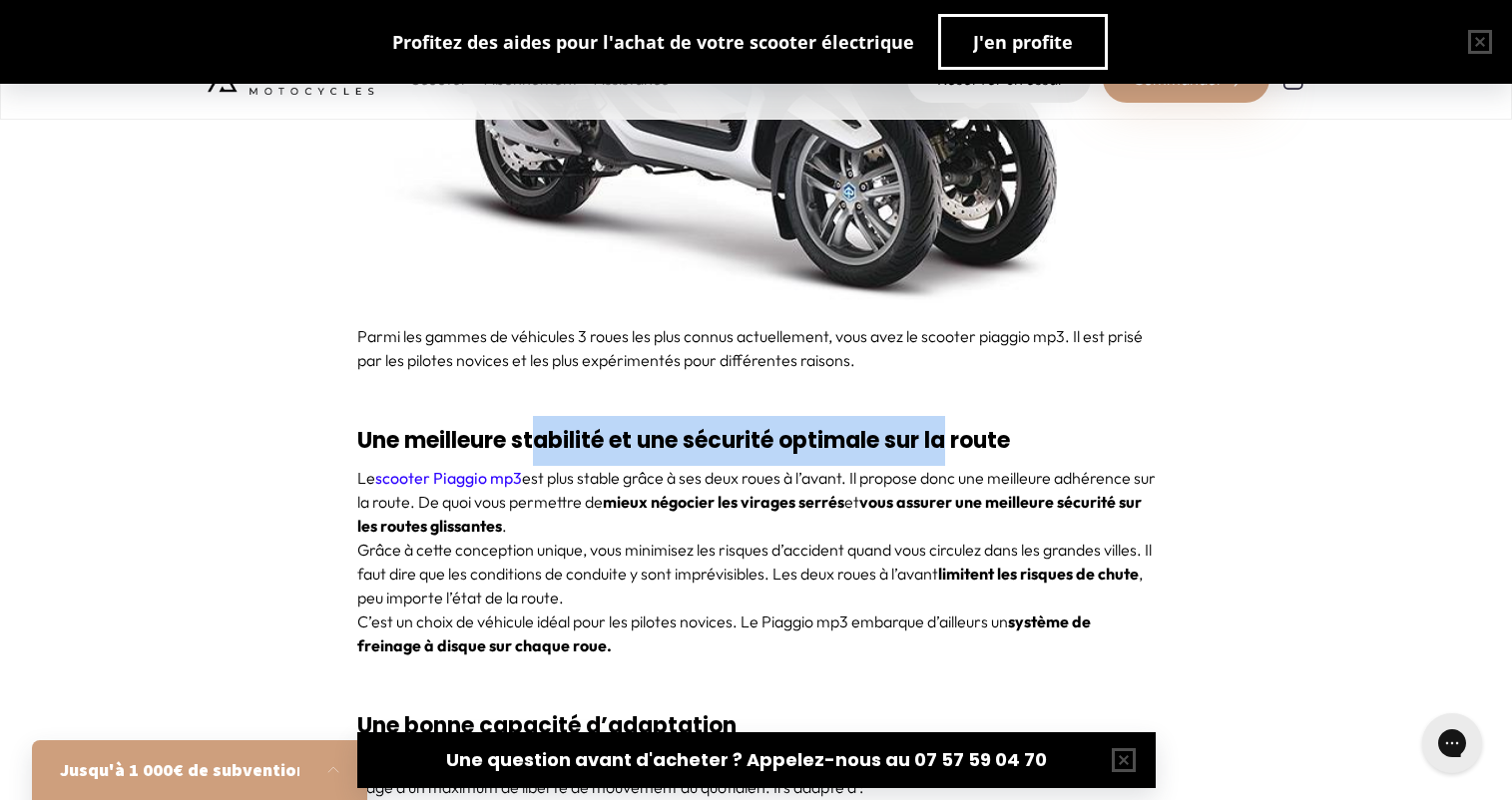 drag, startPoint x: 546, startPoint y: 425, endPoint x: 970, endPoint y: 454, distance: 424.99059 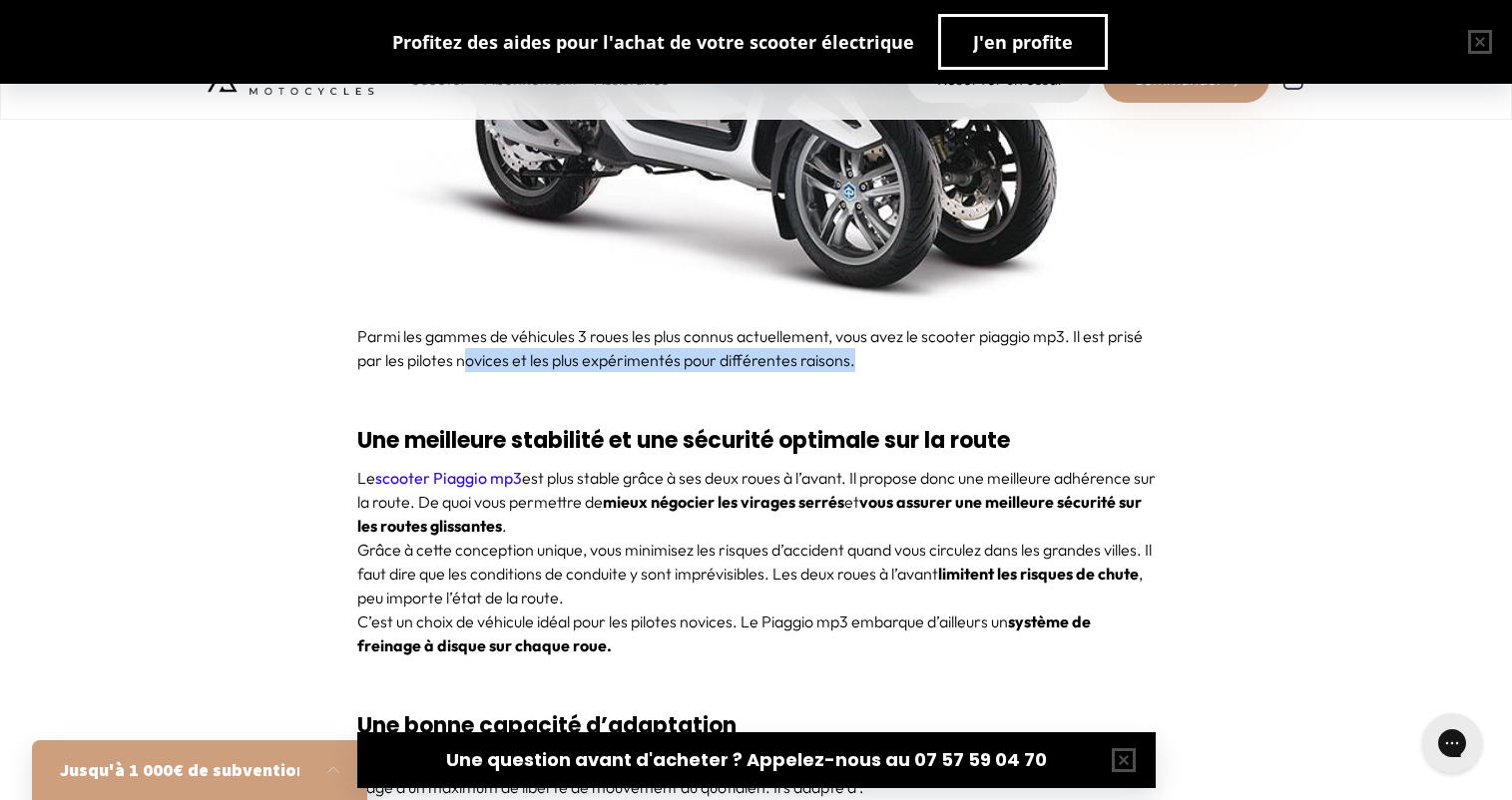 drag, startPoint x: 480, startPoint y: 348, endPoint x: 980, endPoint y: 382, distance: 501.15467 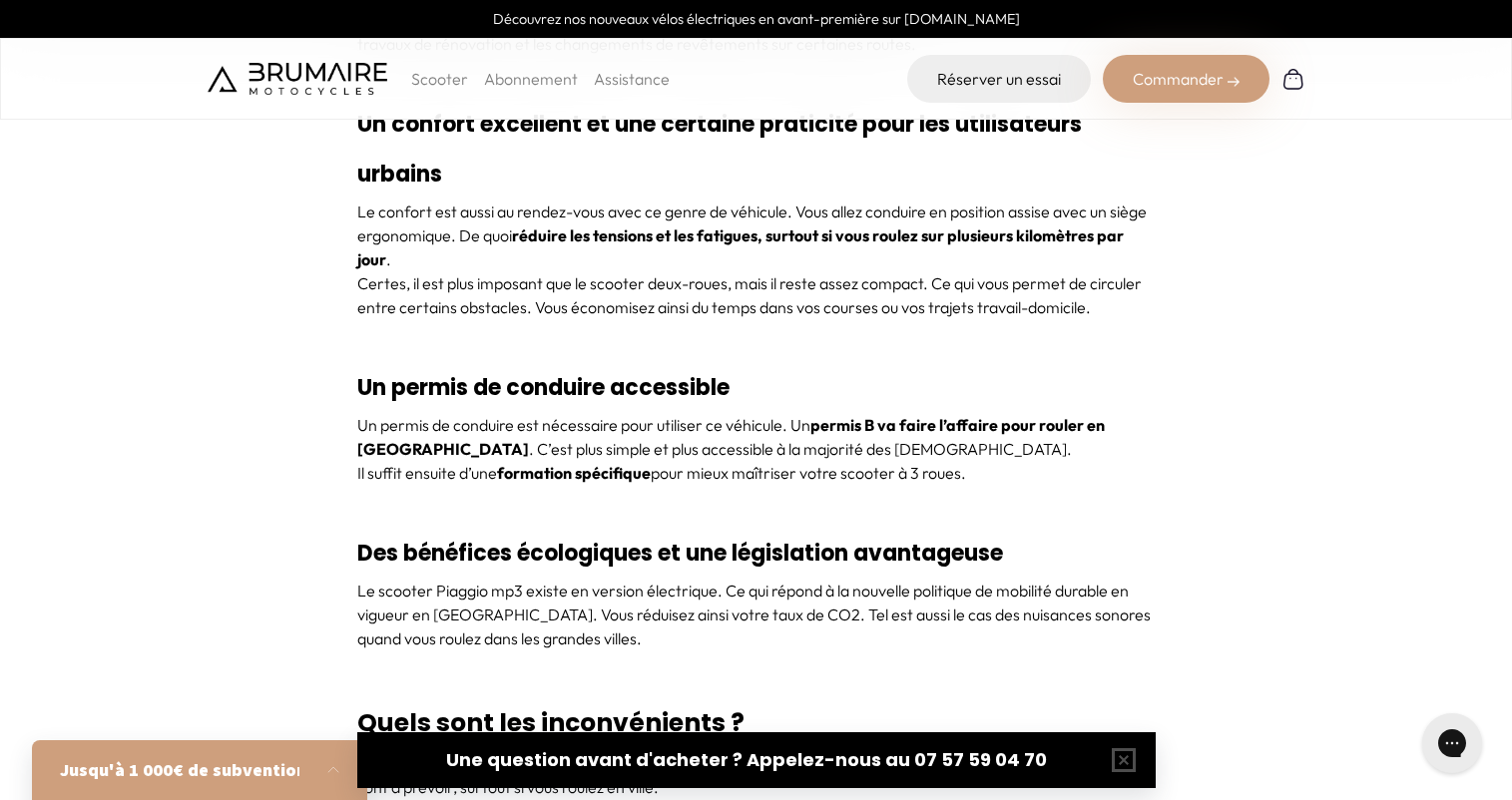 scroll, scrollTop: 3691, scrollLeft: 0, axis: vertical 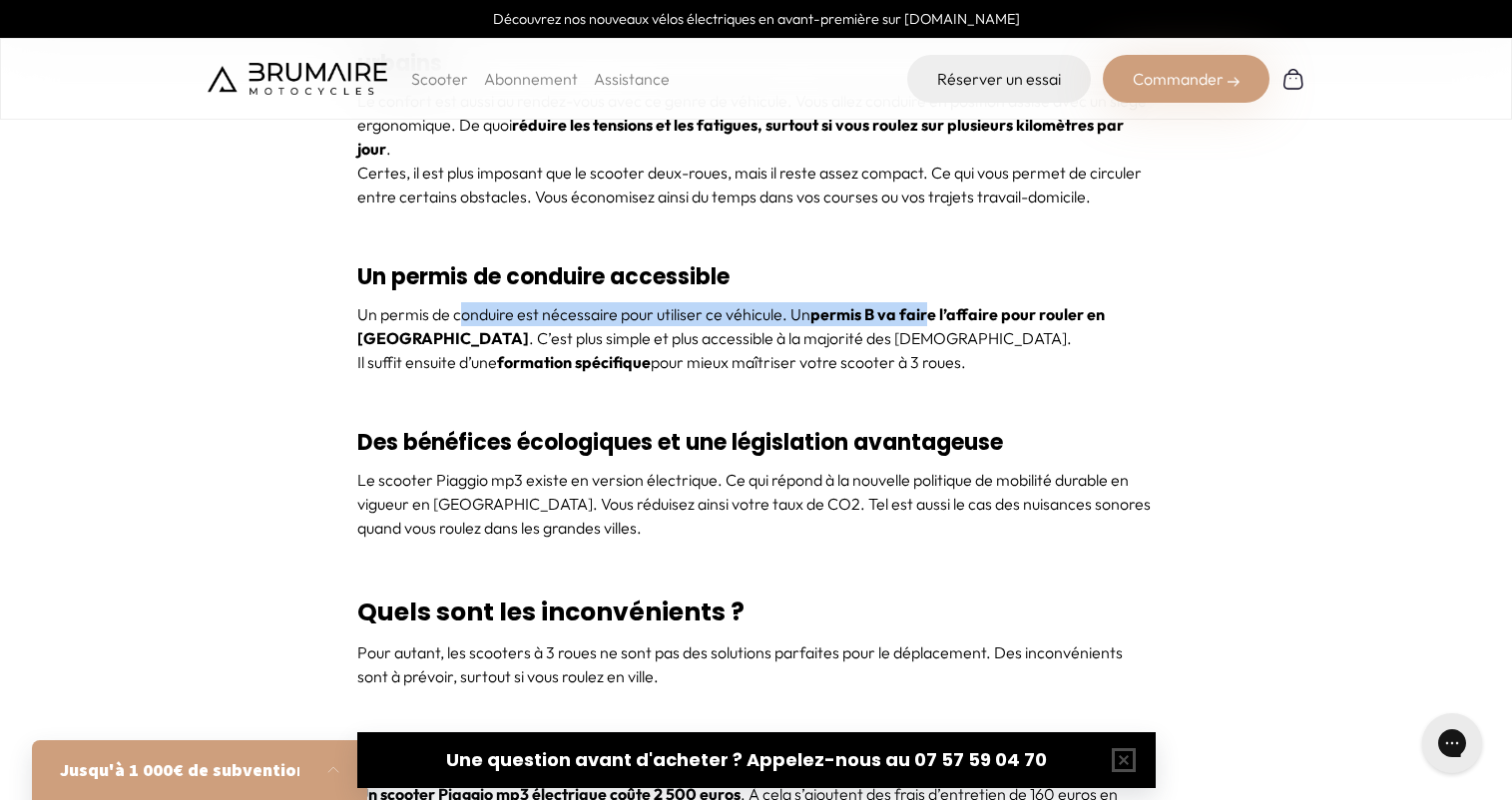 drag, startPoint x: 457, startPoint y: 319, endPoint x: 930, endPoint y: 322, distance: 473.0095 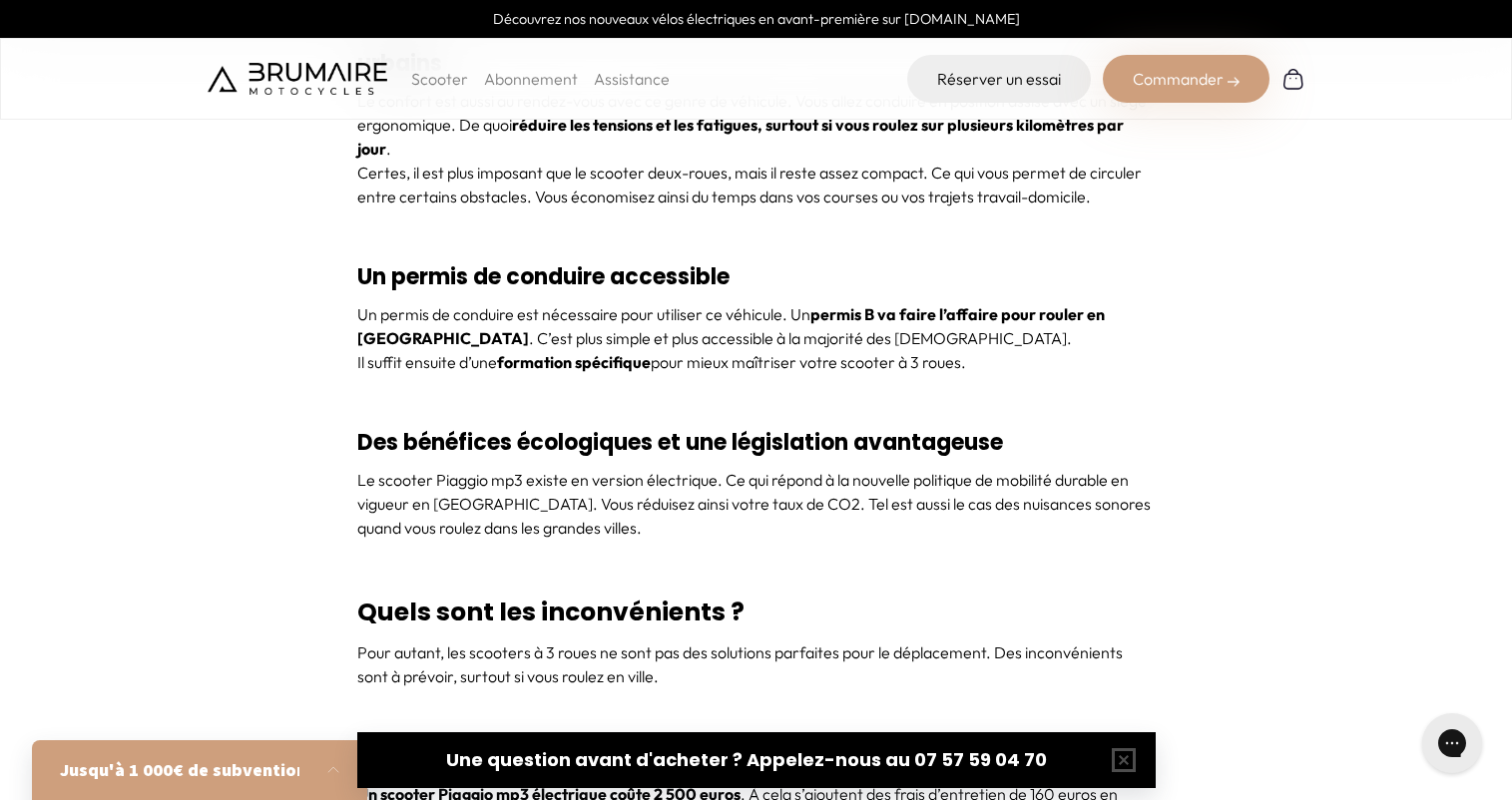 click on "Un permis de conduire est nécessaire pour utiliser ce véhicule. Un  permis B va faire l’affaire pour rouler en [GEOGRAPHIC_DATA] . C’est plus simple et plus accessible à la majorité des [DEMOGRAPHIC_DATA]." at bounding box center [756, 326] 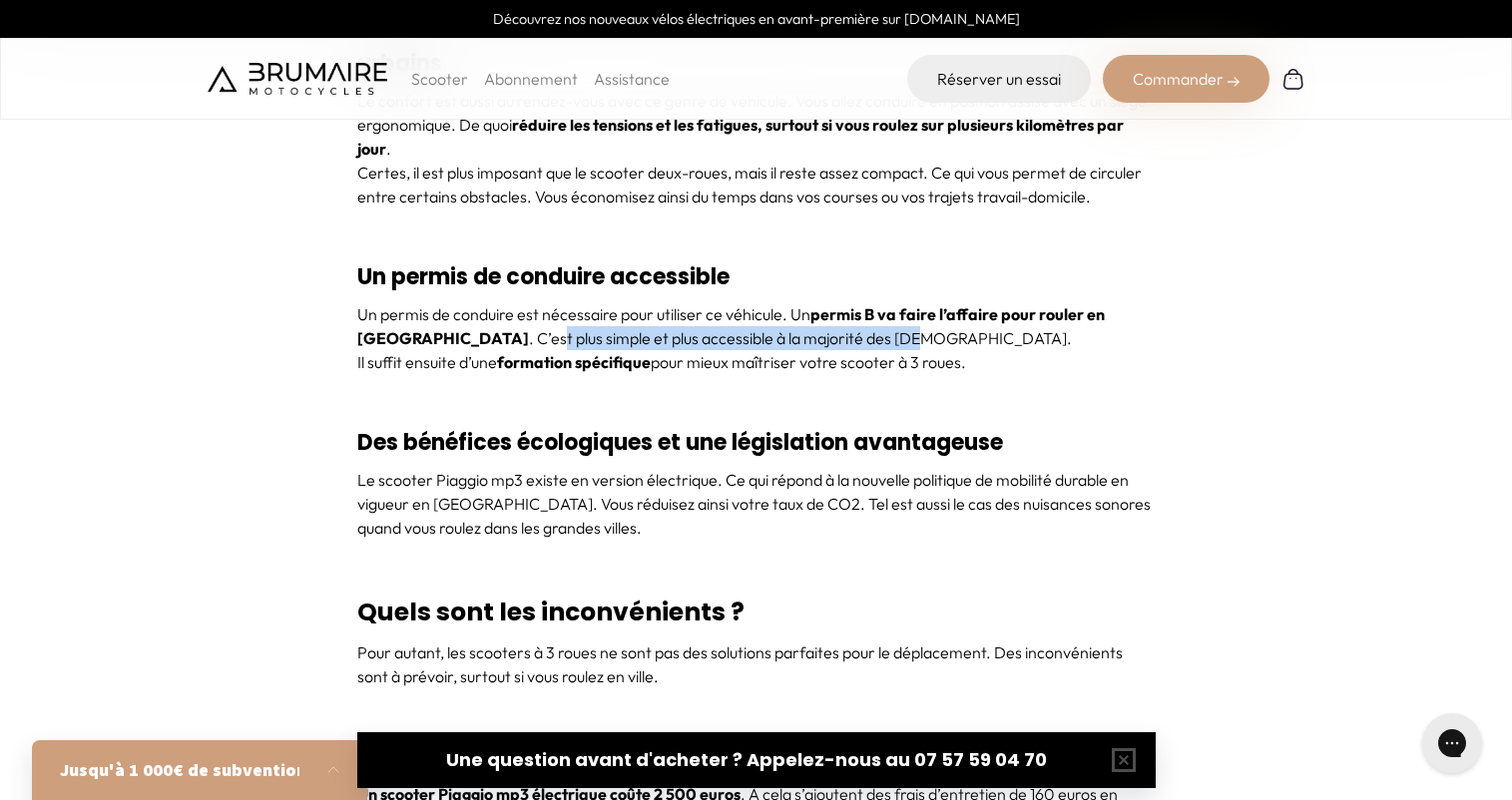 drag, startPoint x: 446, startPoint y: 341, endPoint x: 804, endPoint y: 336, distance: 358.03491 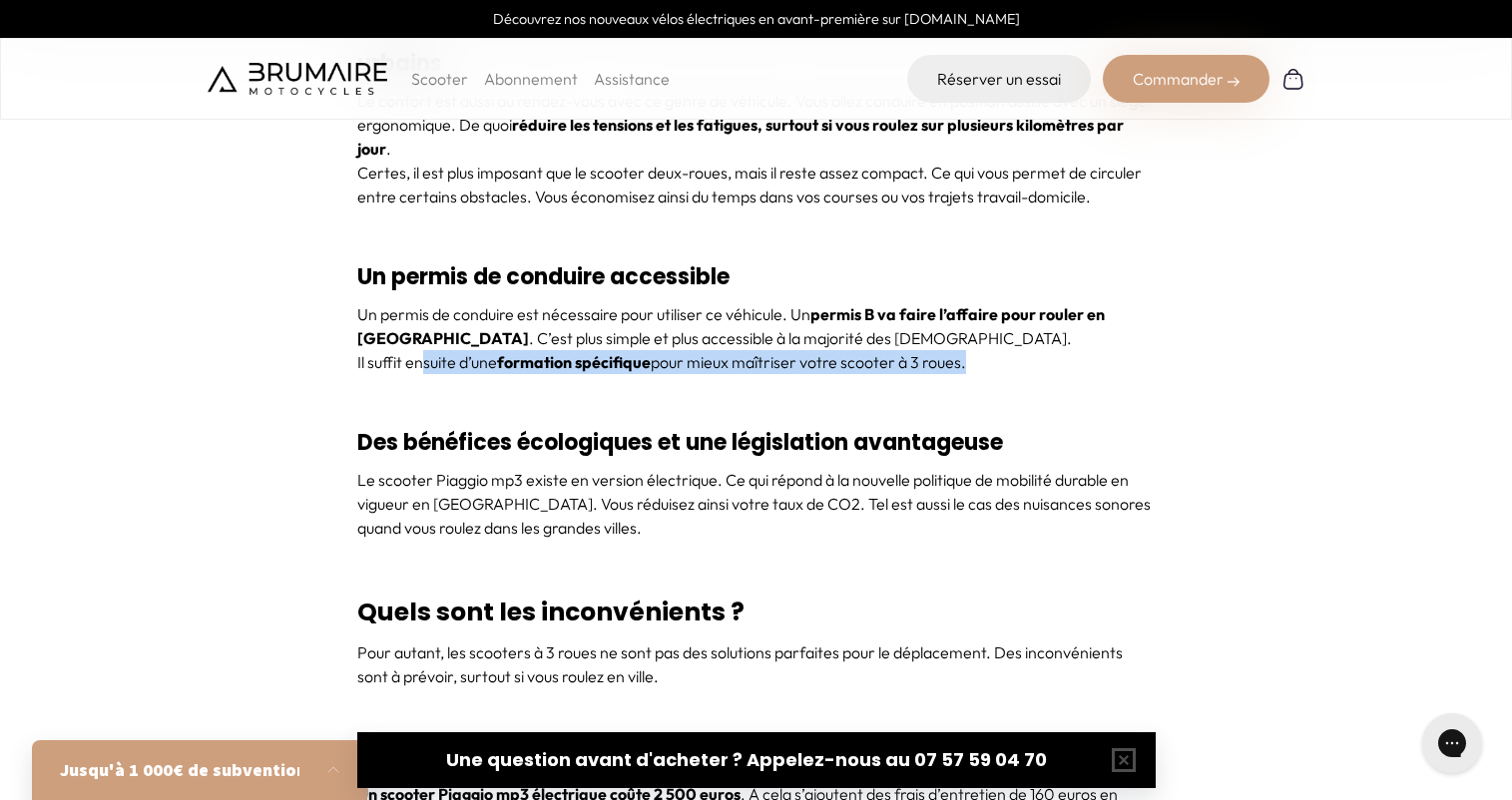 drag, startPoint x: 475, startPoint y: 359, endPoint x: 794, endPoint y: 376, distance: 319.45266 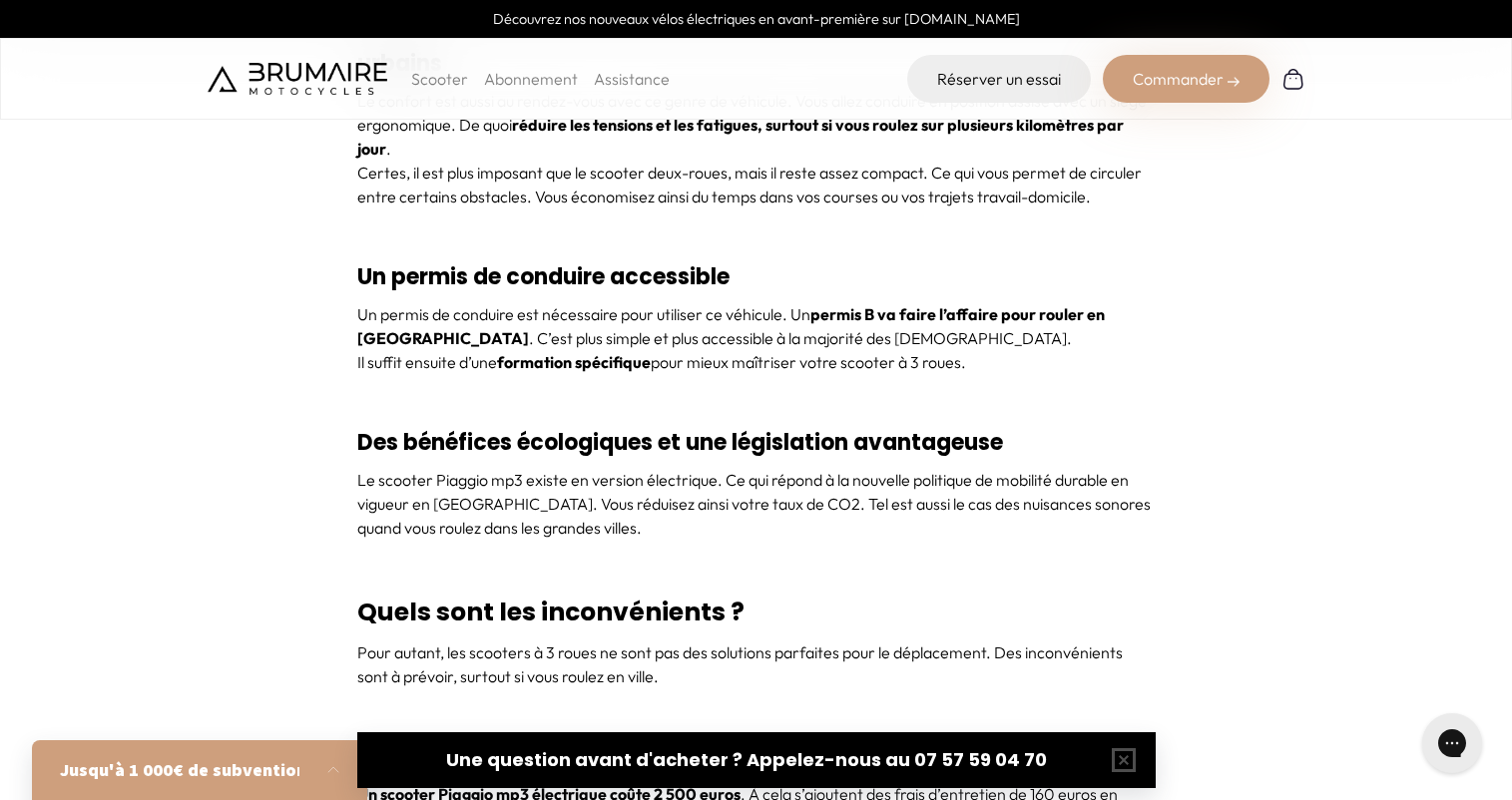 click on "Scooter Électrique Piaggio MP3 : Pourquoi Choisir un Scooter à Trois Roues en 2024 ?
Le scooter électrique 3 roues est la nouvelle révolution de la mobilité électrique. Elle est connue pour sa stabilité et sa sécurité sur la route. Le scooter piaggio mp3 en fait partie. Ce modèle est notamment sorti en 2006 et se distingue par ses deux roues à l’avant. De quoi vous assurer une tenue de route optimale. Des années plus tard, ce véhicule électrique représente encore la modernité de la mobilité urbaine. Il fonctionne de manière propre, ce qui  vous ouvre la porte aux ZFE  et vous assure une plus grande liberté de mouvement.
L’évolution des scooters à 3 roues
Les scooters étaient toujours des véhicules deux-roues
Vous pouvez  consulter des simulateurs  de crédit comme celui de Selectra pour avoir une idée des montants auxquelles vous êtes éligibles." at bounding box center (756, 515) 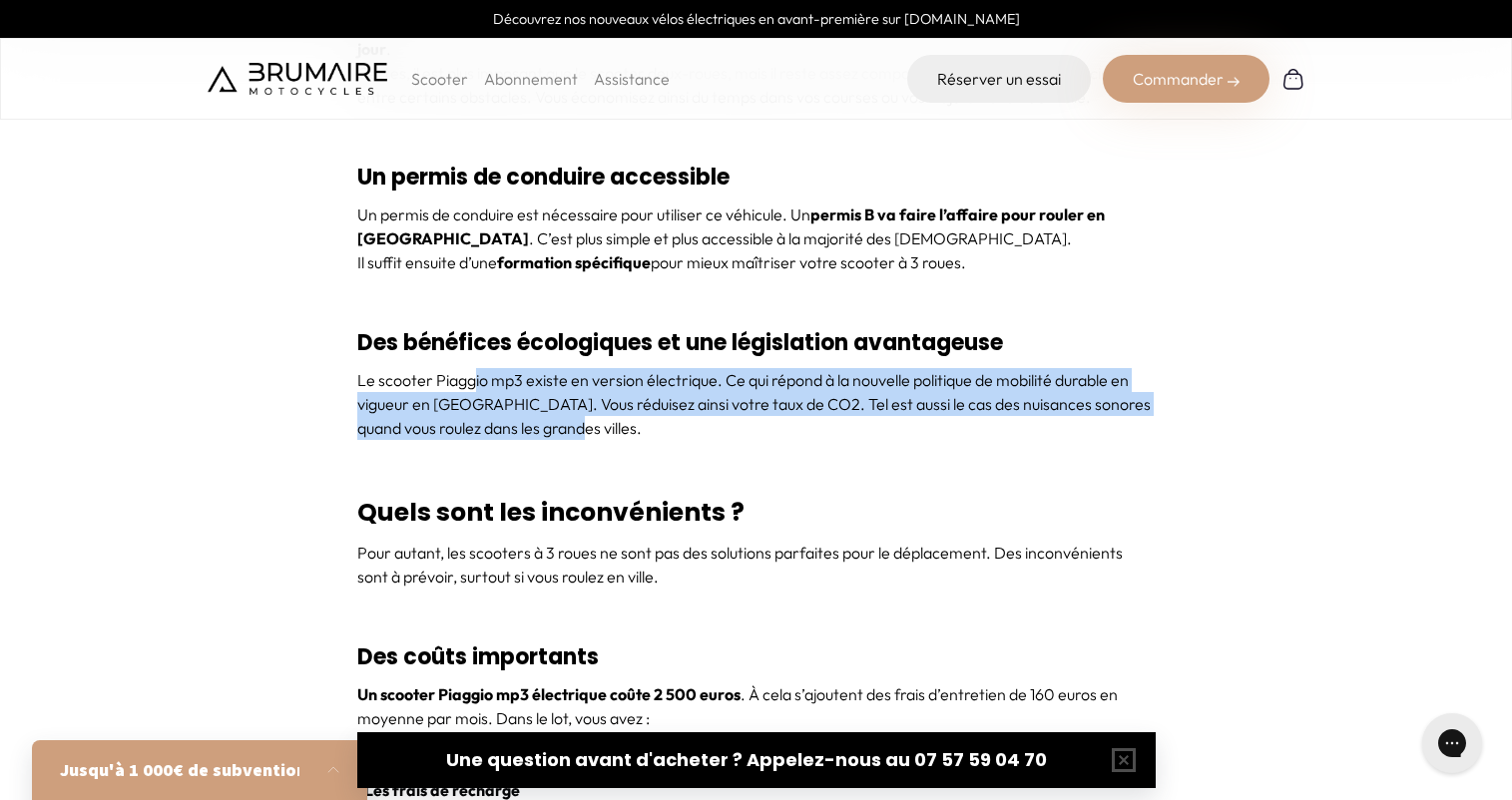 drag, startPoint x: 474, startPoint y: 389, endPoint x: 922, endPoint y: 436, distance: 450.45866 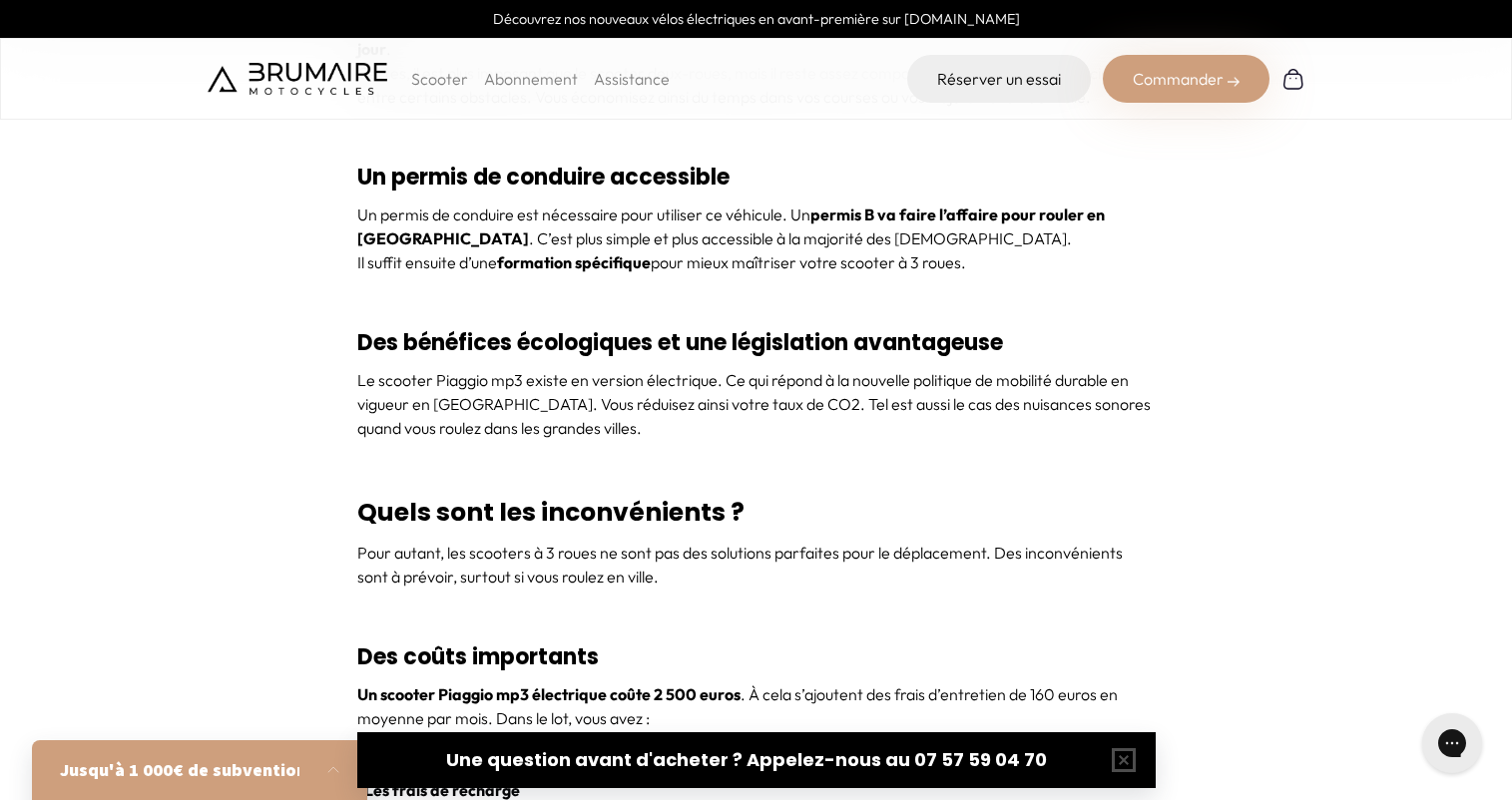 click on "Scooter Électrique Piaggio MP3 : Pourquoi Choisir un Scooter à Trois Roues en 2024 ?
Le scooter électrique 3 roues est la nouvelle révolution de la mobilité électrique. Elle est connue pour sa stabilité et sa sécurité sur la route. Le scooter piaggio mp3 en fait partie. Ce modèle est notamment sorti en 2006 et se distingue par ses deux roues à l’avant. De quoi vous assurer une tenue de route optimale. Des années plus tard, ce véhicule électrique représente encore la modernité de la mobilité urbaine. Il fonctionne de manière propre, ce qui  vous ouvre la porte aux ZFE  et vous assure une plus grande liberté de mouvement.
L’évolution des scooters à 3 roues
Les scooters étaient toujours des véhicules deux-roues  jusqu’à il y a quelques années. Les modèles 3 roues voient alors le jour. Comparés à leur début, ces scooters 3 roues ne sont plus aussi classiques et simplistes. De quoi en séduire plus d’un.
Vous pouvez" at bounding box center (756, 689) 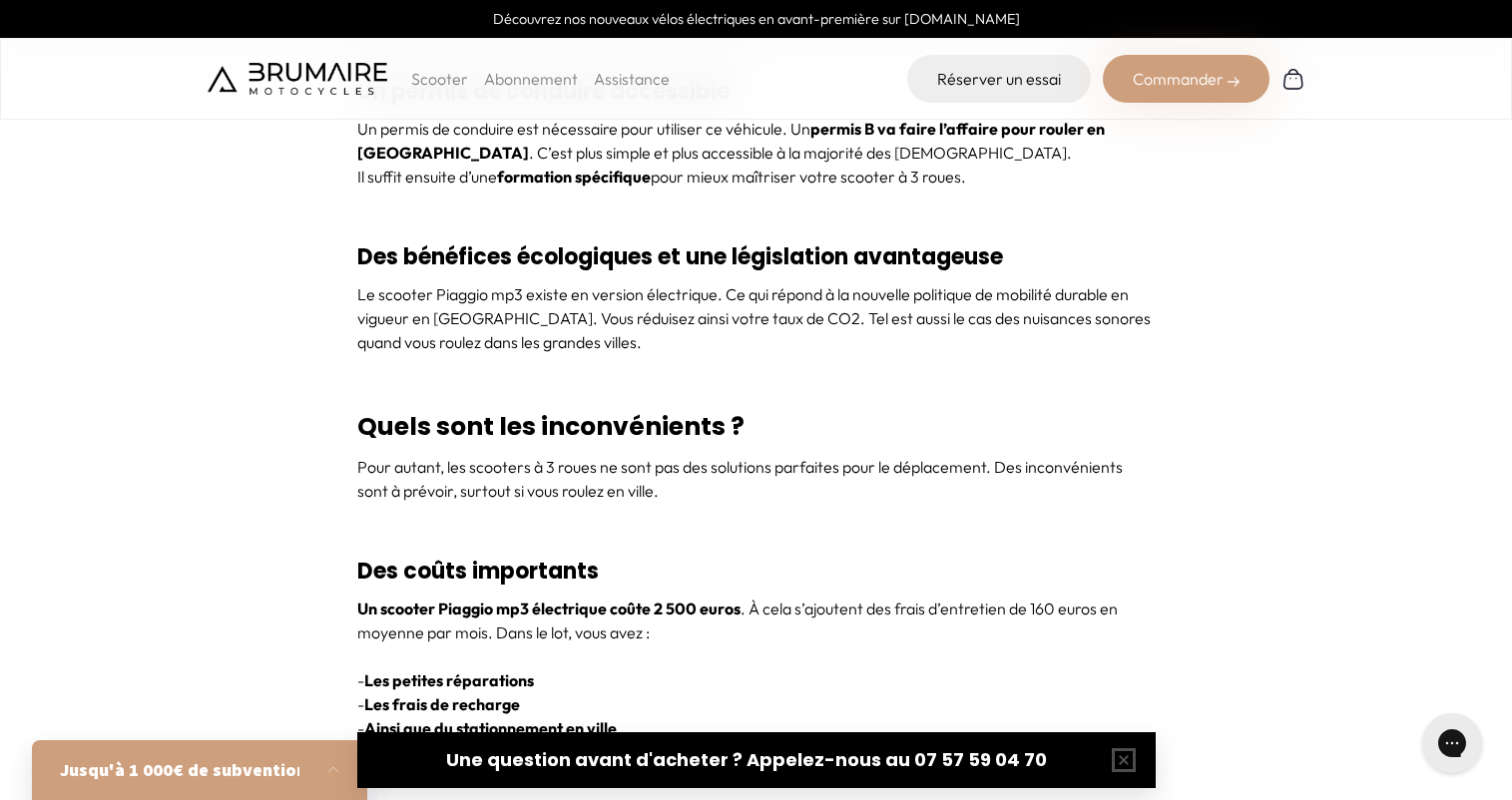 scroll, scrollTop: 3990, scrollLeft: 0, axis: vertical 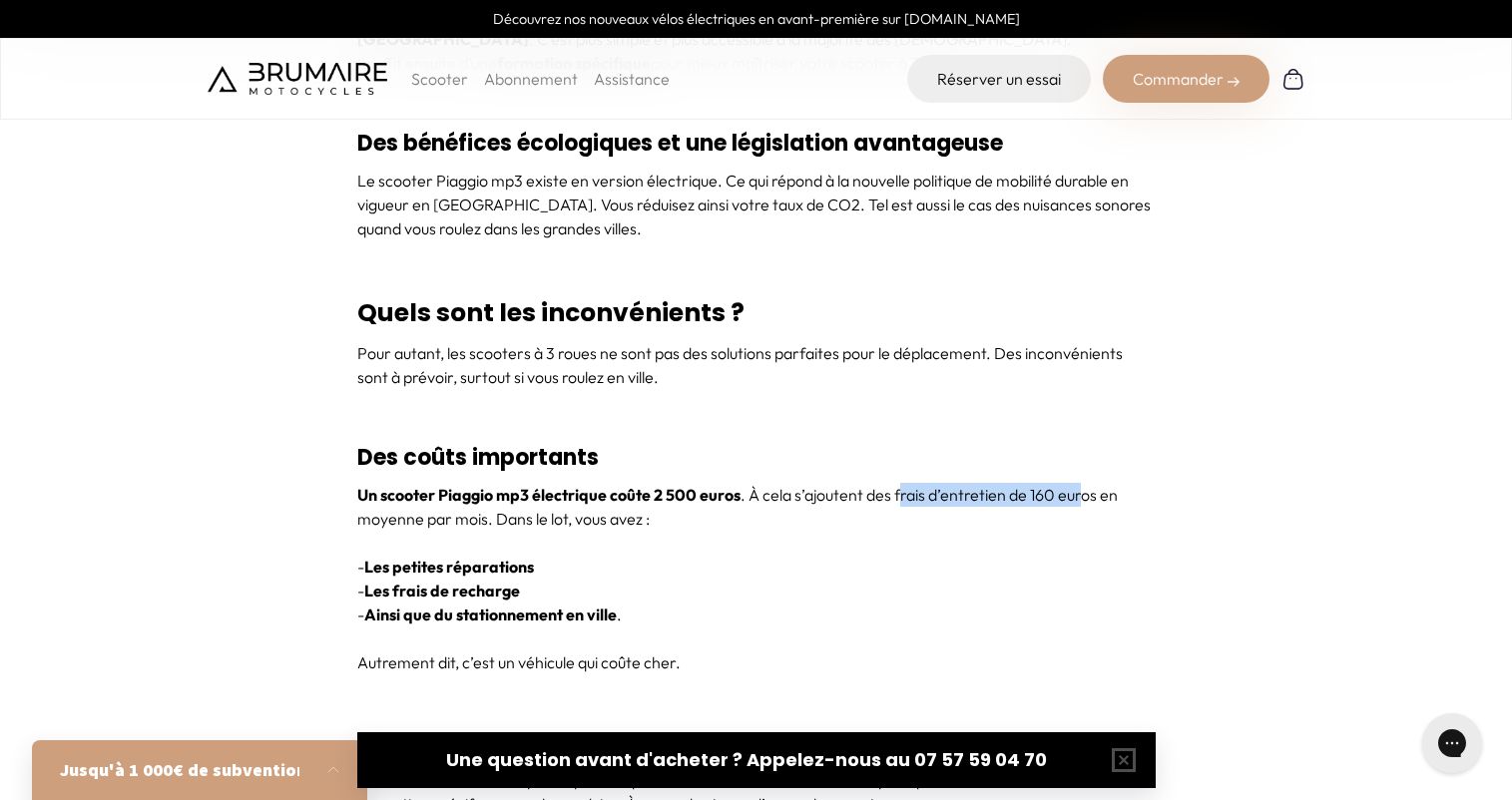 drag, startPoint x: 896, startPoint y: 497, endPoint x: 1091, endPoint y: 496, distance: 195.00256 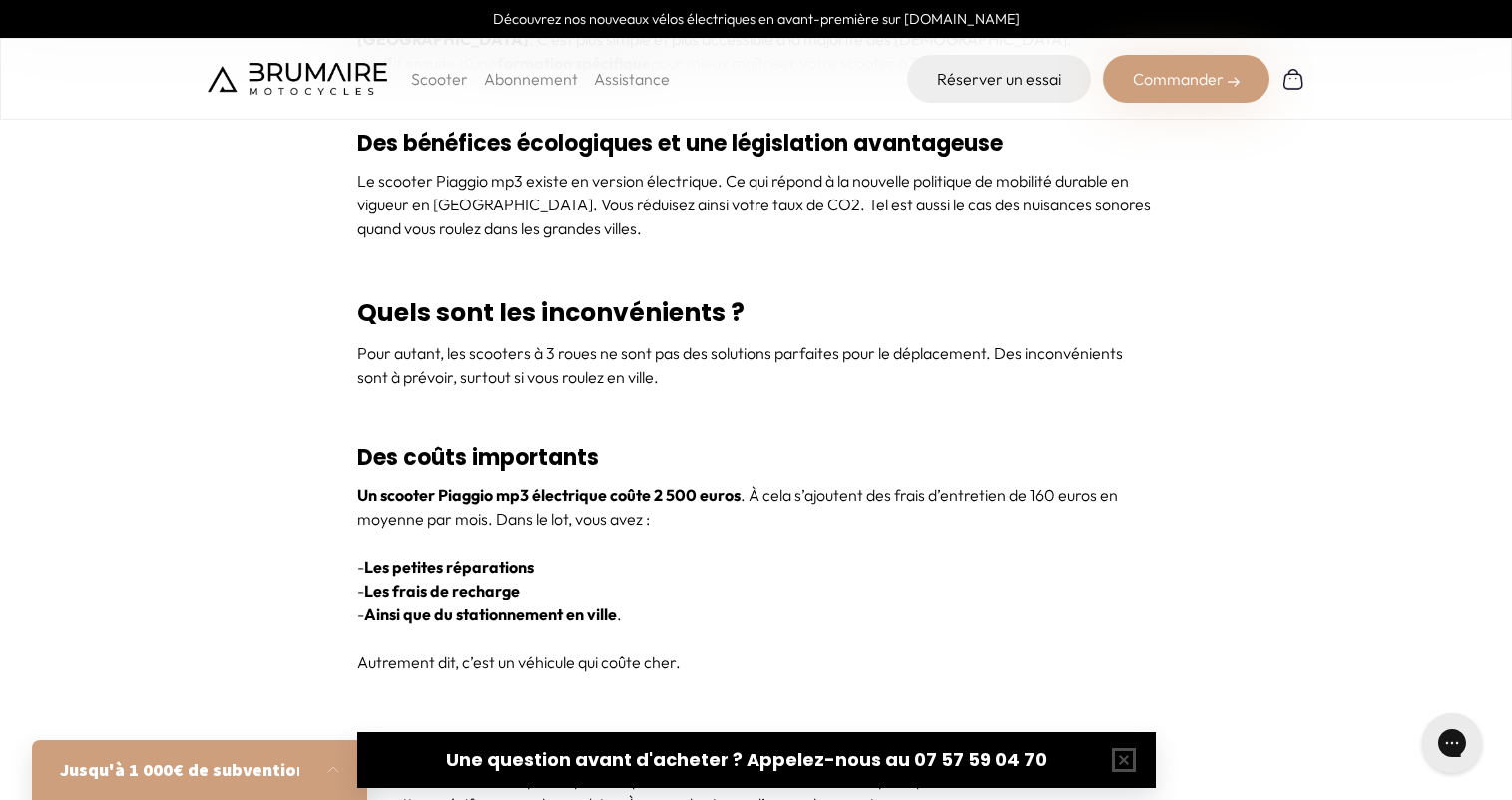 click on "Un scooter Piaggio mp3 électrique coûte 2 500 euros . À cela s’ajoutent des frais d’entretien de 160 euros en moyenne par mois. Dans le lot, vous avez :" at bounding box center [756, 507] 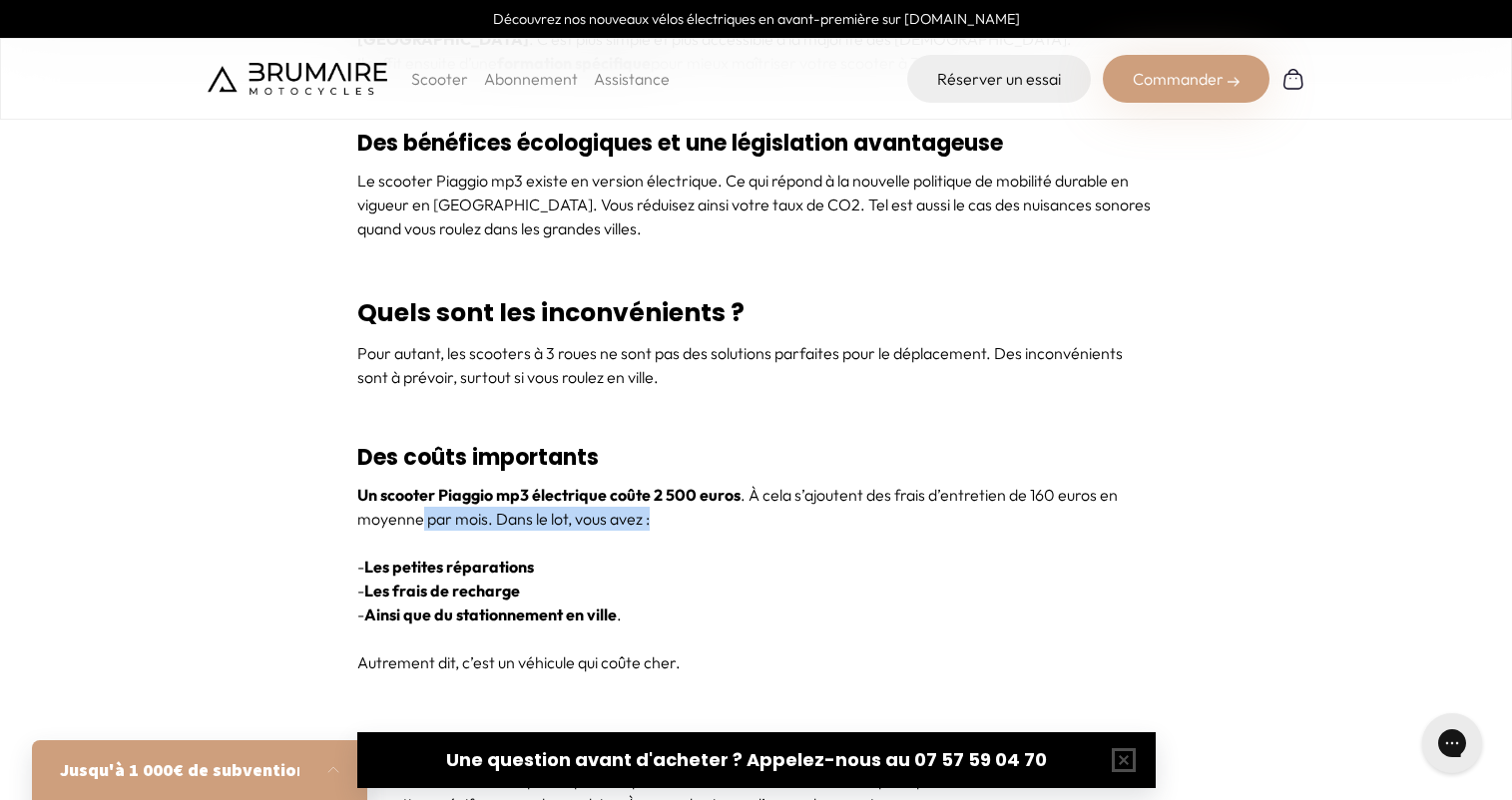 drag, startPoint x: 420, startPoint y: 520, endPoint x: 733, endPoint y: 540, distance: 313.63833 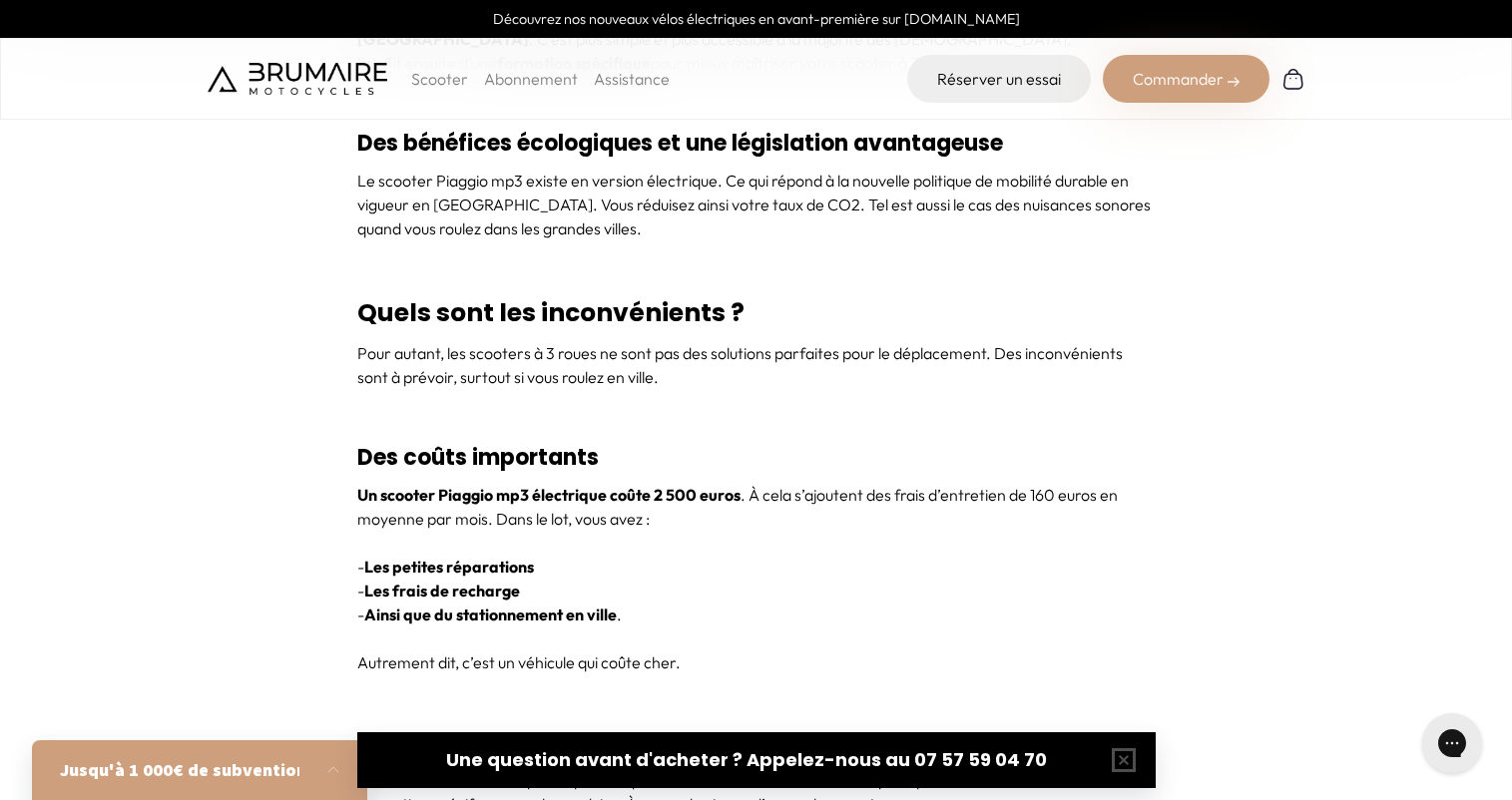 click on "-  Les petites réparations" at bounding box center (756, 567) 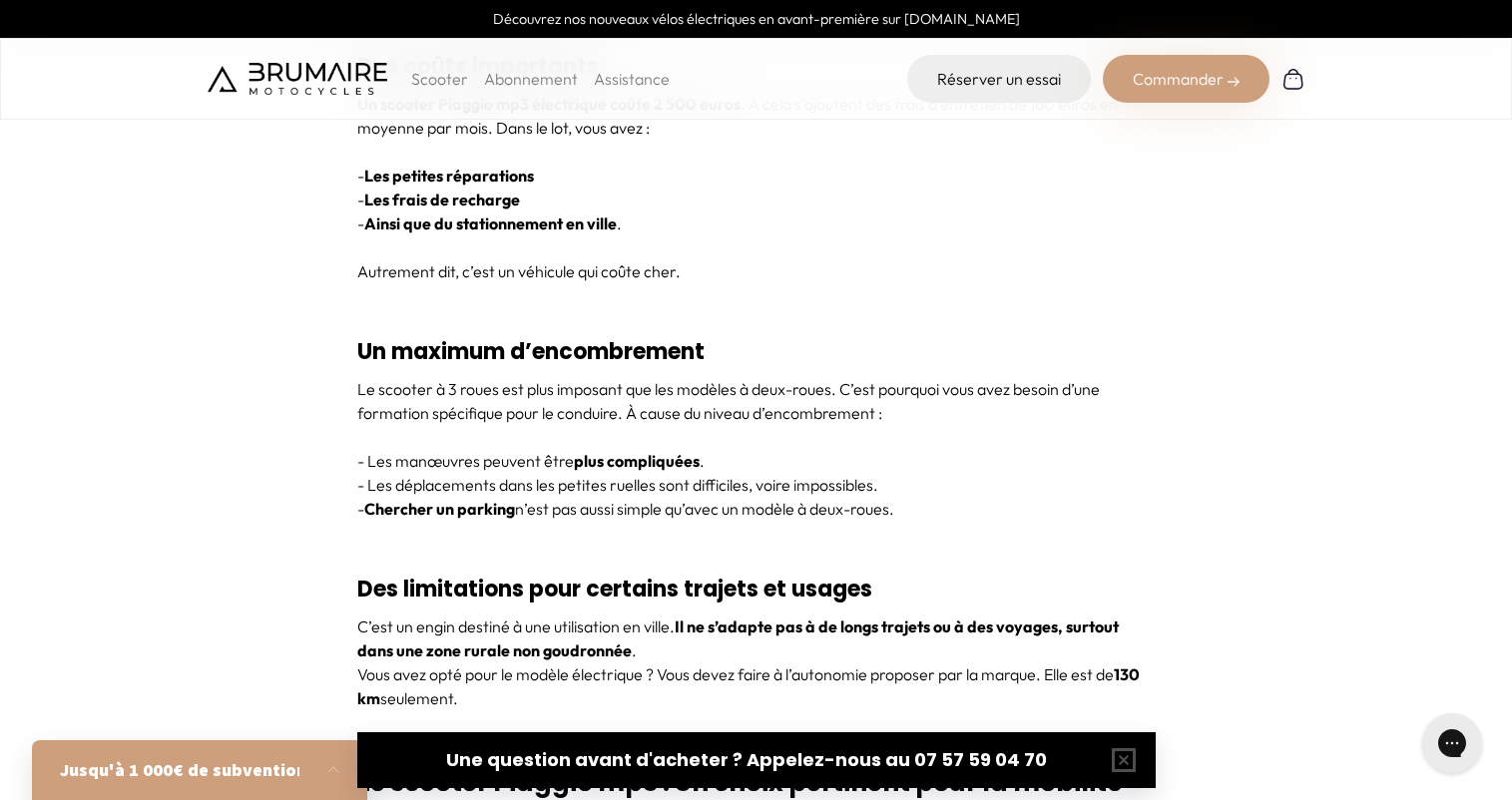 scroll, scrollTop: 4389, scrollLeft: 0, axis: vertical 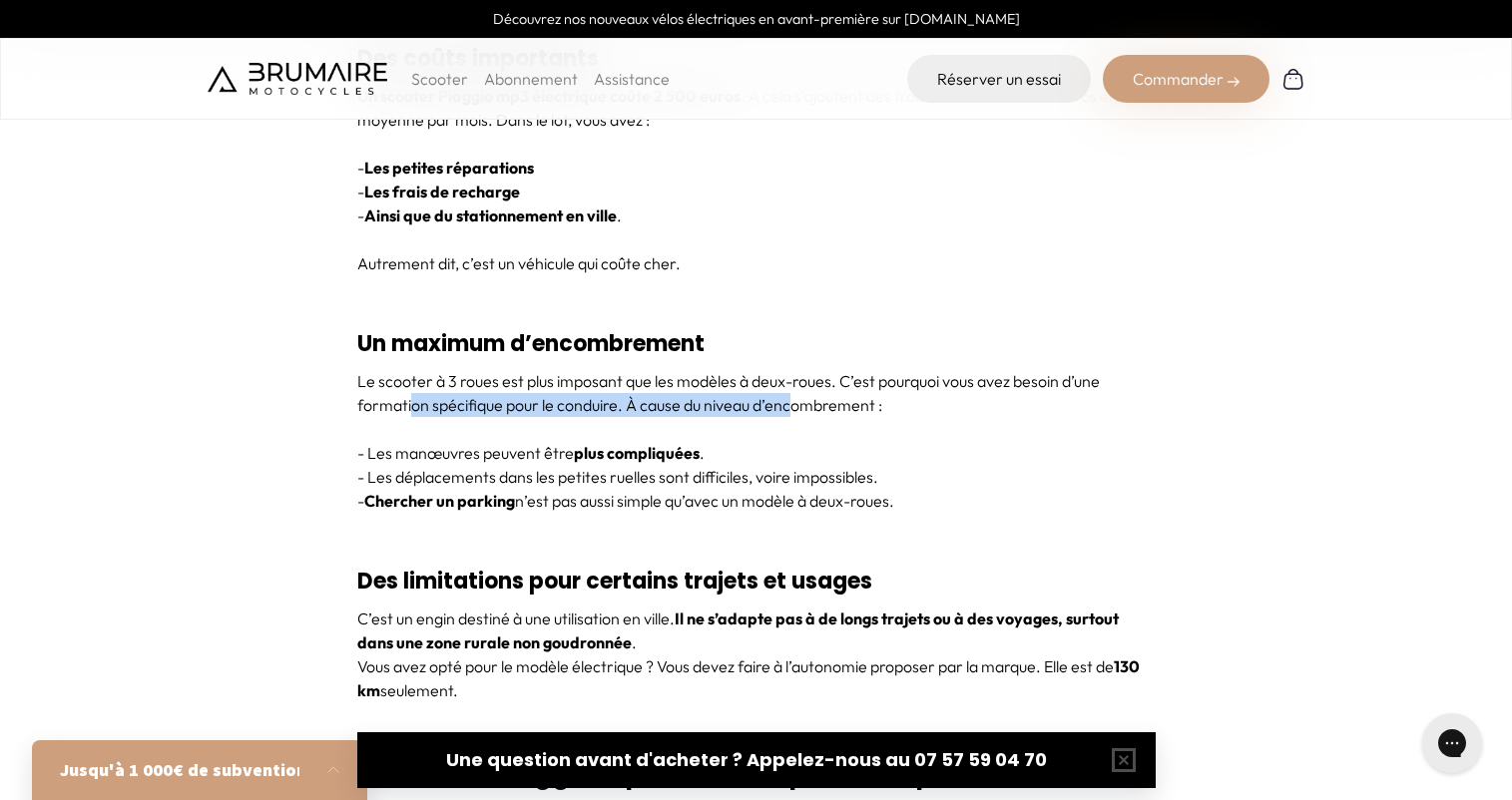 drag, startPoint x: 430, startPoint y: 401, endPoint x: 880, endPoint y: 433, distance: 451.13634 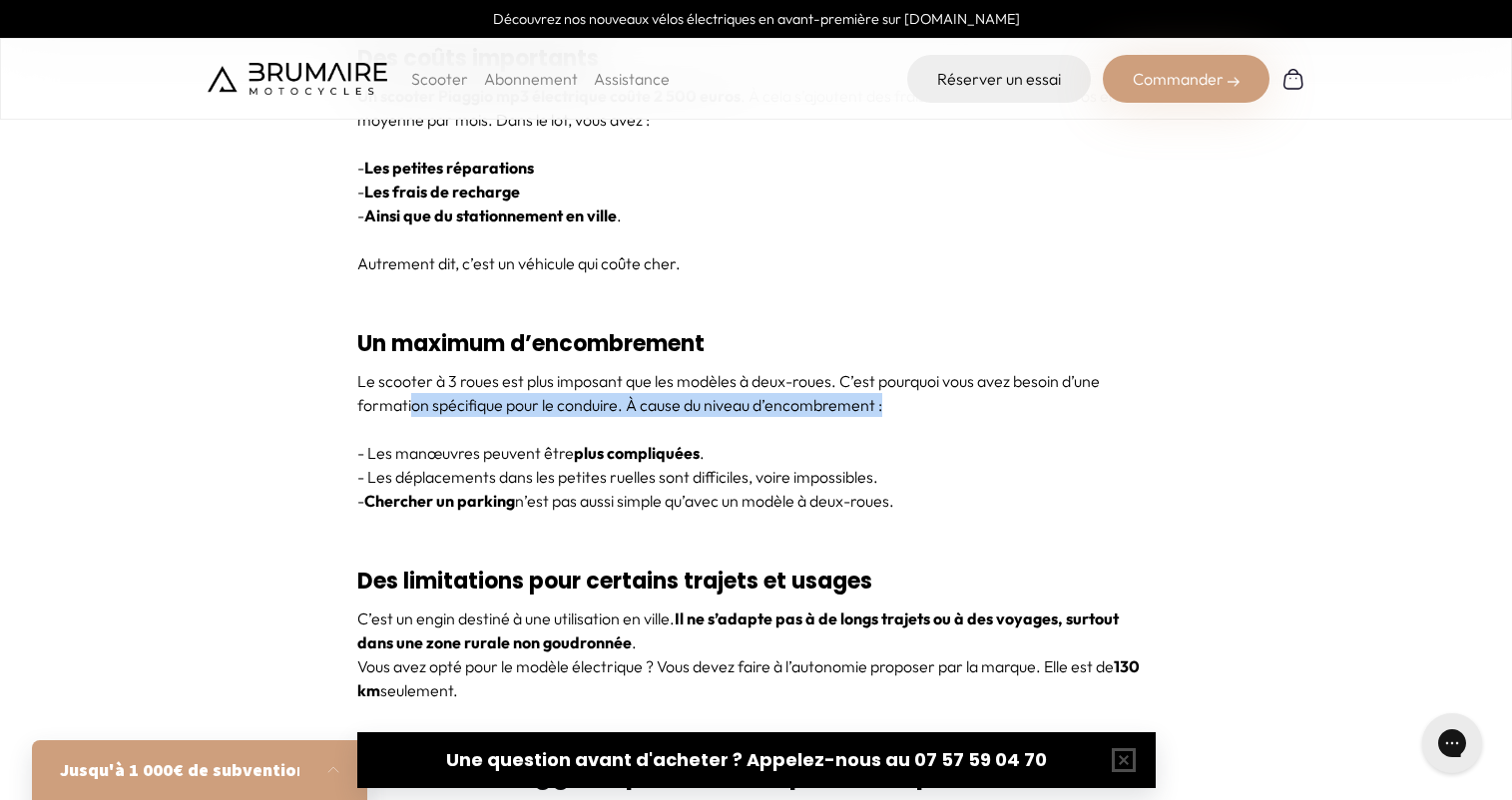 click on "Le scooter à 3 roues est plus imposant que les modèles à deux-roues. C’est pourquoi vous avez besoin d’une formation spécifique pour le conduire. À cause du niveau d’encombrement :
- Les manœuvres peuvent être  plus compliquées .
- Les déplacements dans les petites ruelles sont difficiles, voire impossibles.
-  Chercher un parking  n’est pas aussi simple qu’avec un modèle à deux-roues." at bounding box center (756, 453) 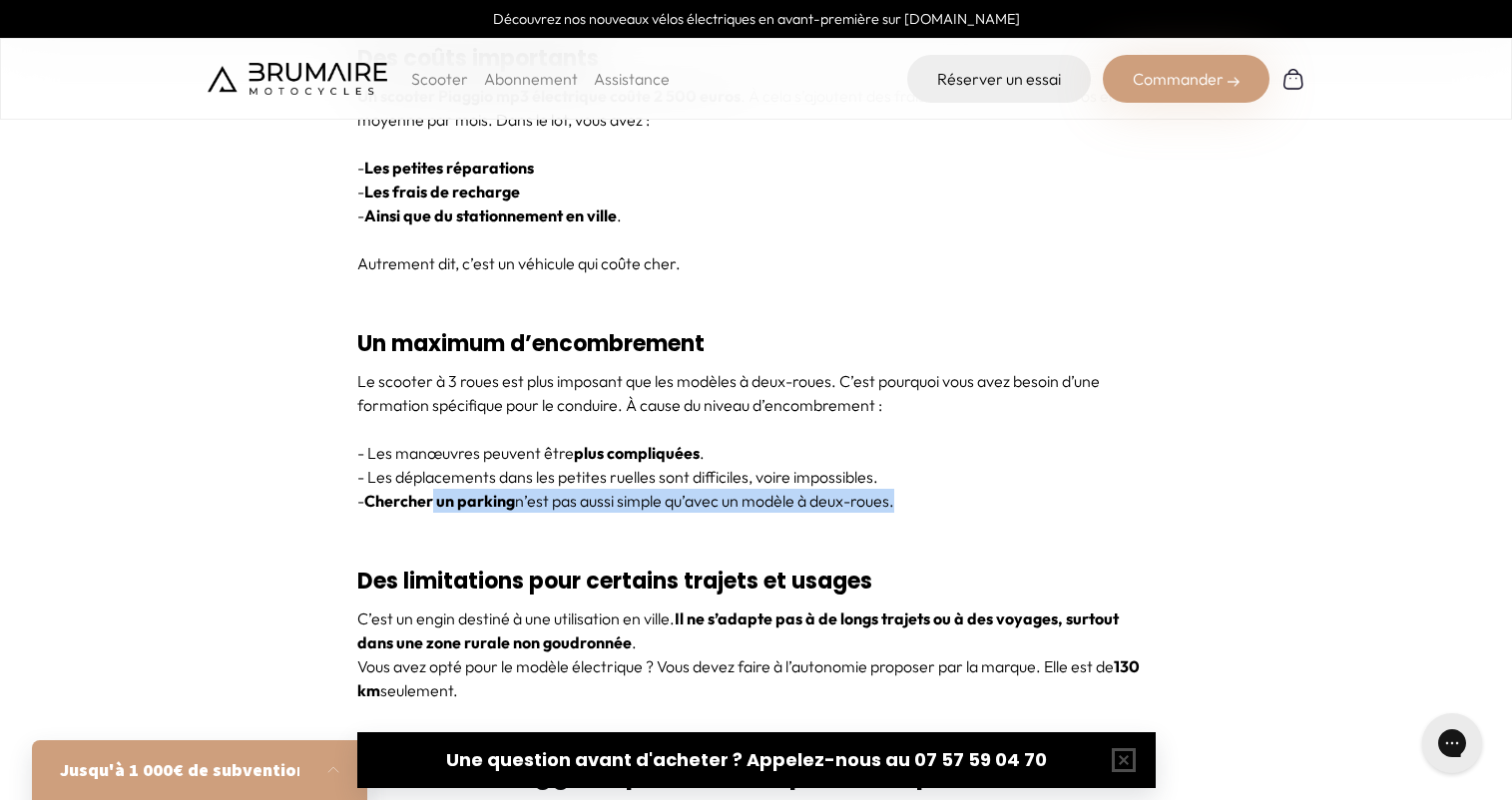 drag, startPoint x: 436, startPoint y: 499, endPoint x: 960, endPoint y: 535, distance: 525.23519 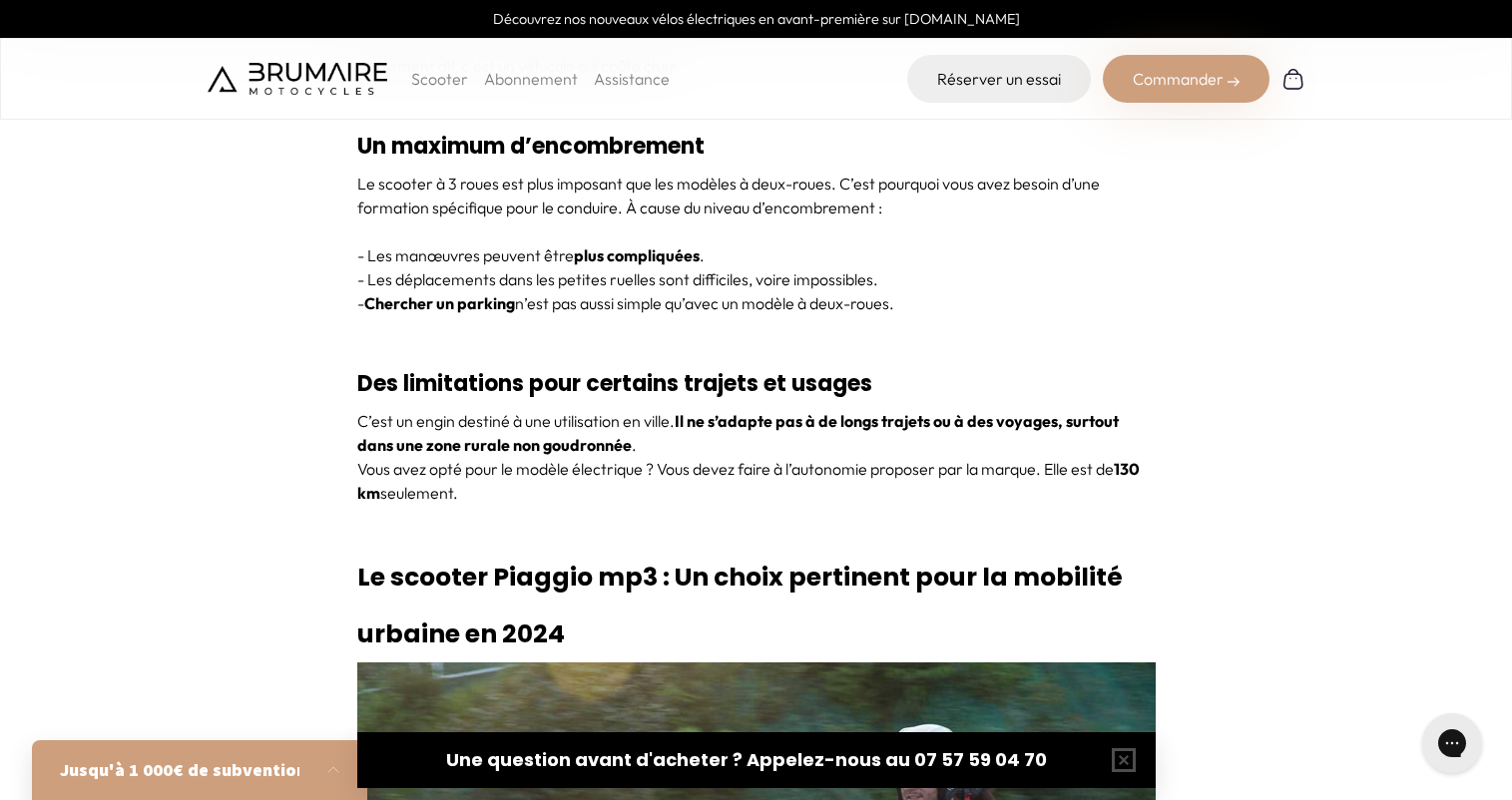 scroll, scrollTop: 4589, scrollLeft: 0, axis: vertical 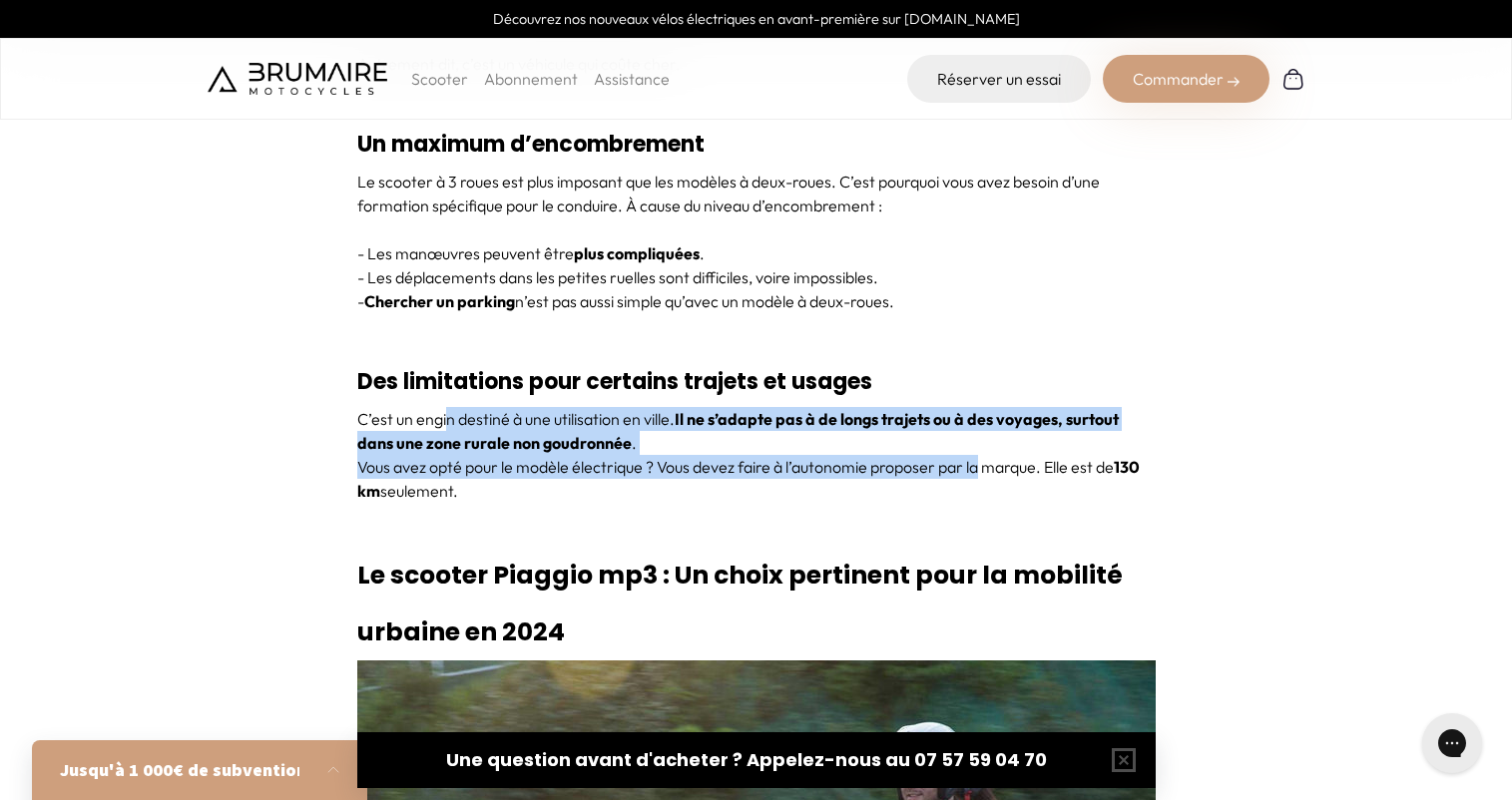 drag, startPoint x: 449, startPoint y: 421, endPoint x: 977, endPoint y: 463, distance: 529.6678 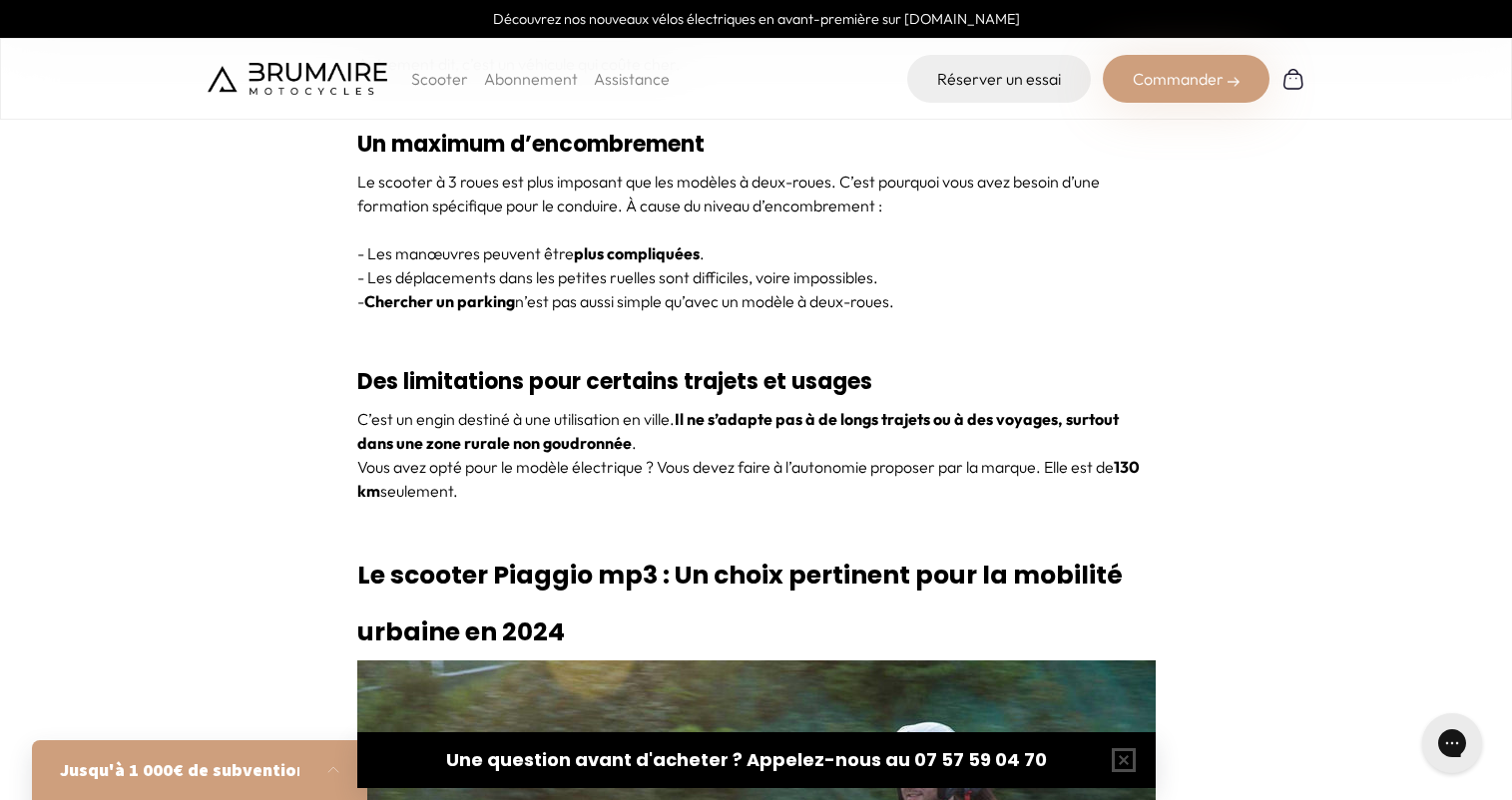 click on "C’est un engin destiné à une utilisation en ville.  Il ne s’adapte pas à de longs trajets ou à des voyages, surtout dans une zone rurale non goudronnée .
Vous avez opté pour le modèle électrique ? Vous devez faire à l’autonomie proposer par la marque. Elle est de  130 km  seulement." at bounding box center [756, 467] 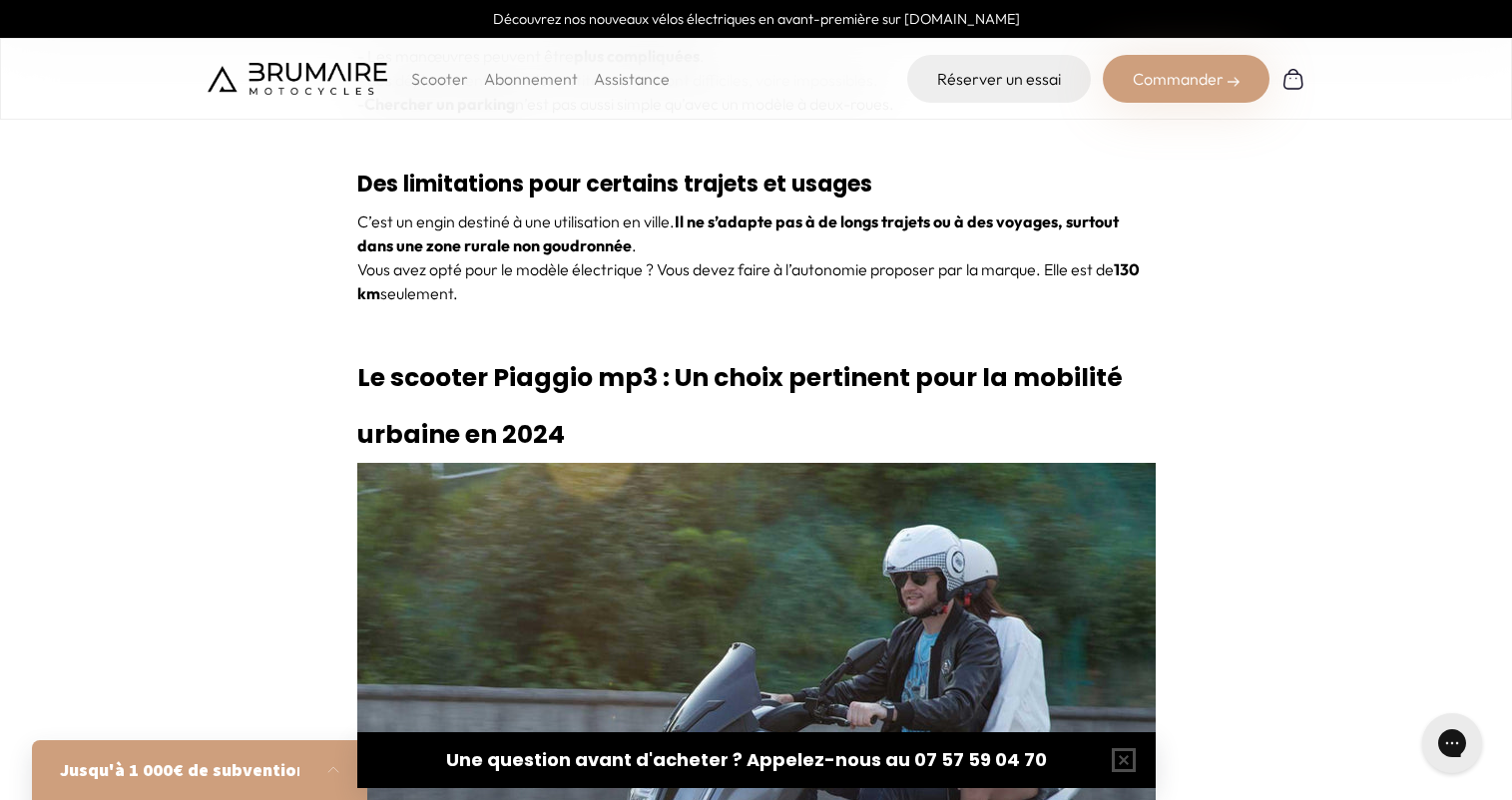 scroll, scrollTop: 4788, scrollLeft: 0, axis: vertical 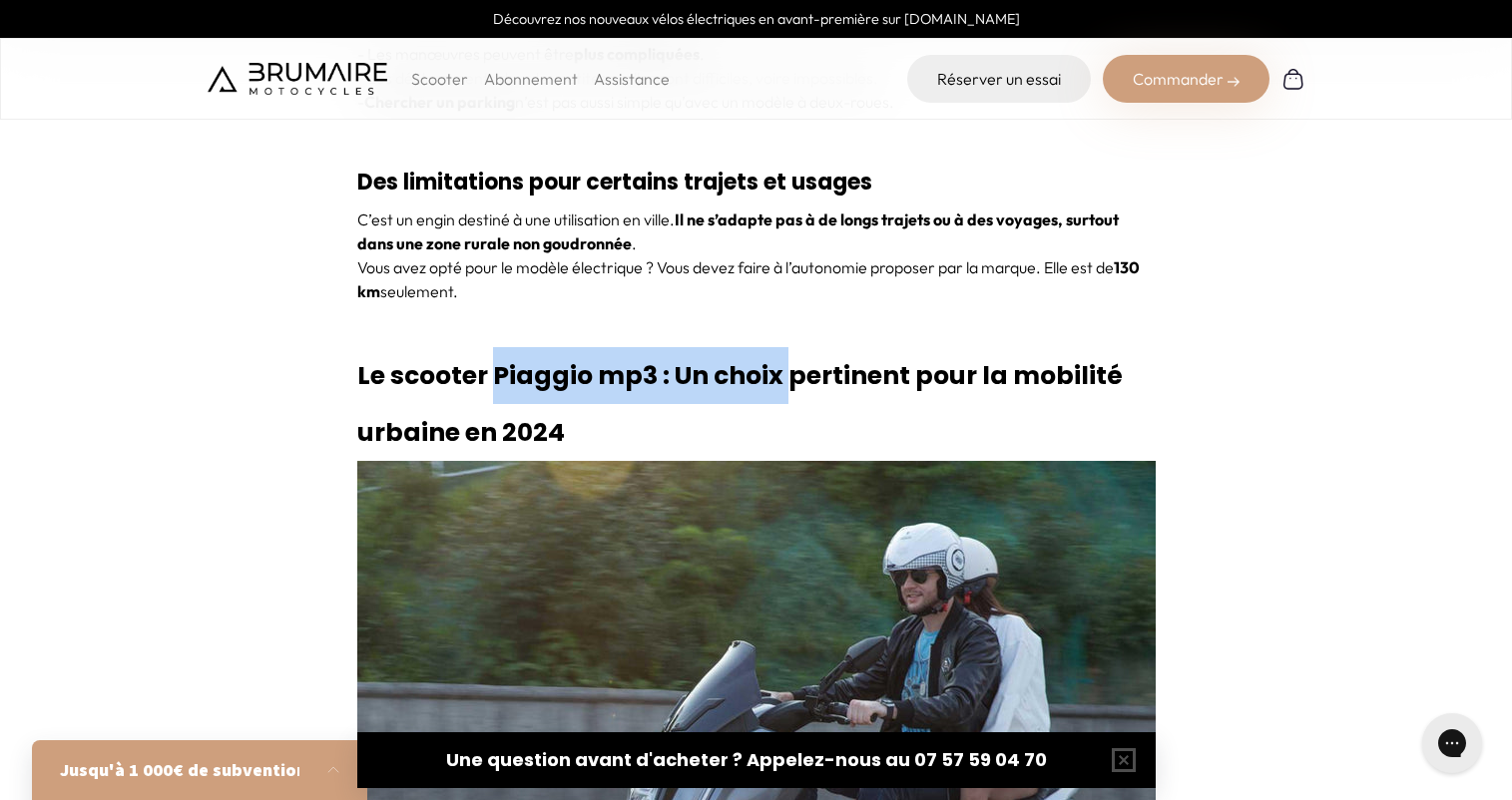 drag, startPoint x: 499, startPoint y: 358, endPoint x: 931, endPoint y: 362, distance: 432.01852 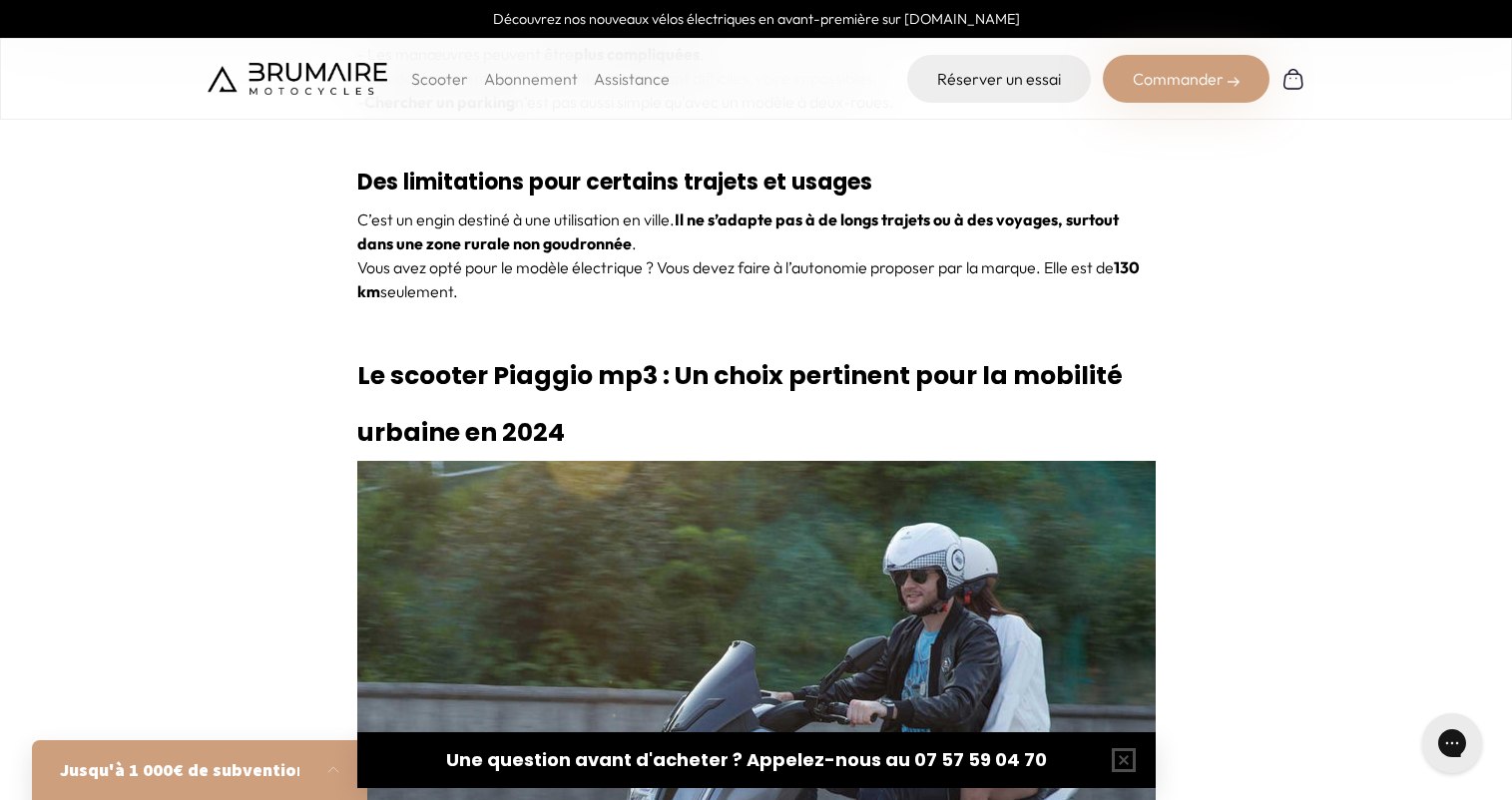 click on "Le scooter Piaggio mp3 : Un choix pertinent pour la mobilité urbaine en 2024" at bounding box center (740, 404) 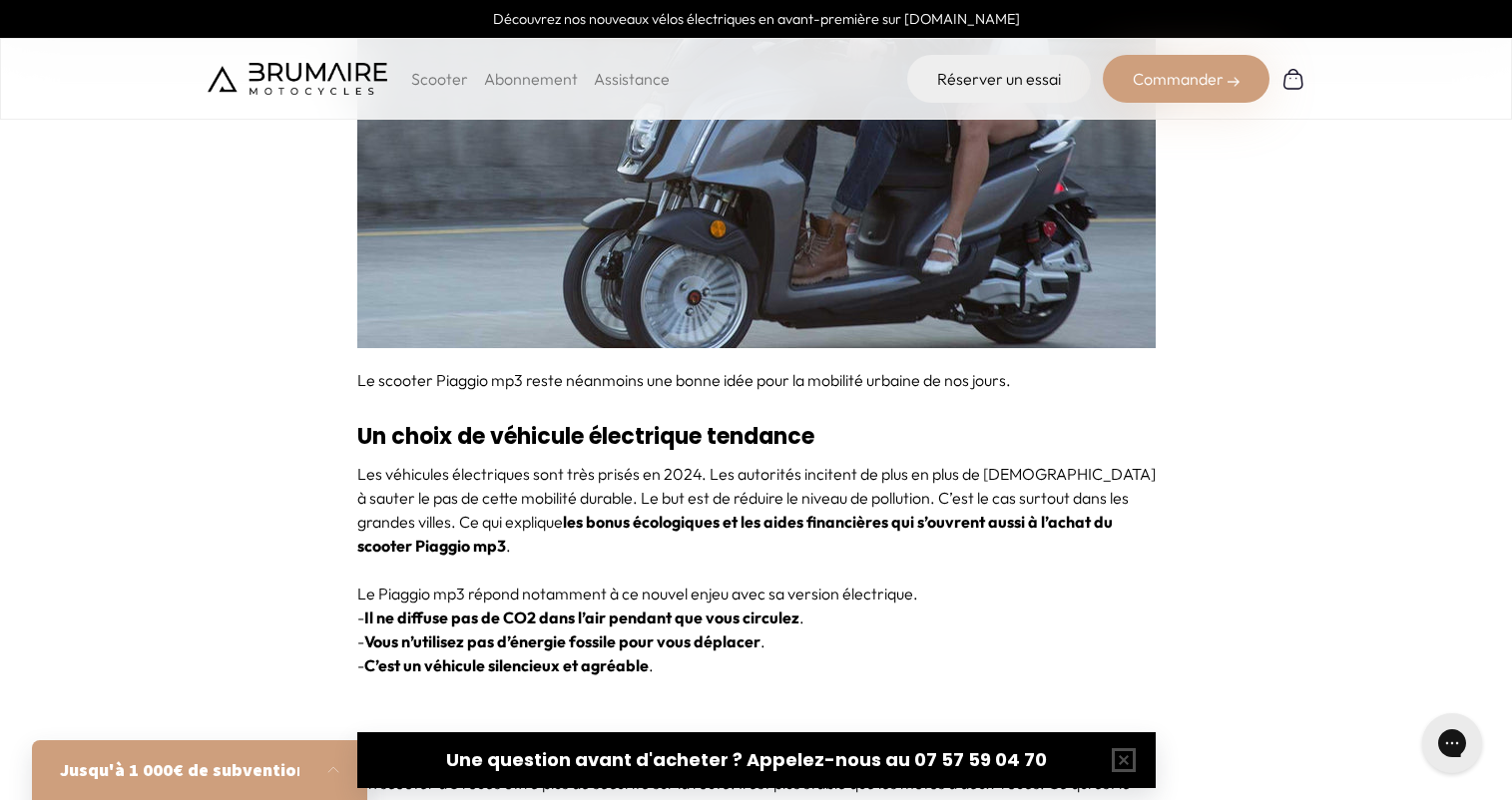scroll, scrollTop: 5486, scrollLeft: 0, axis: vertical 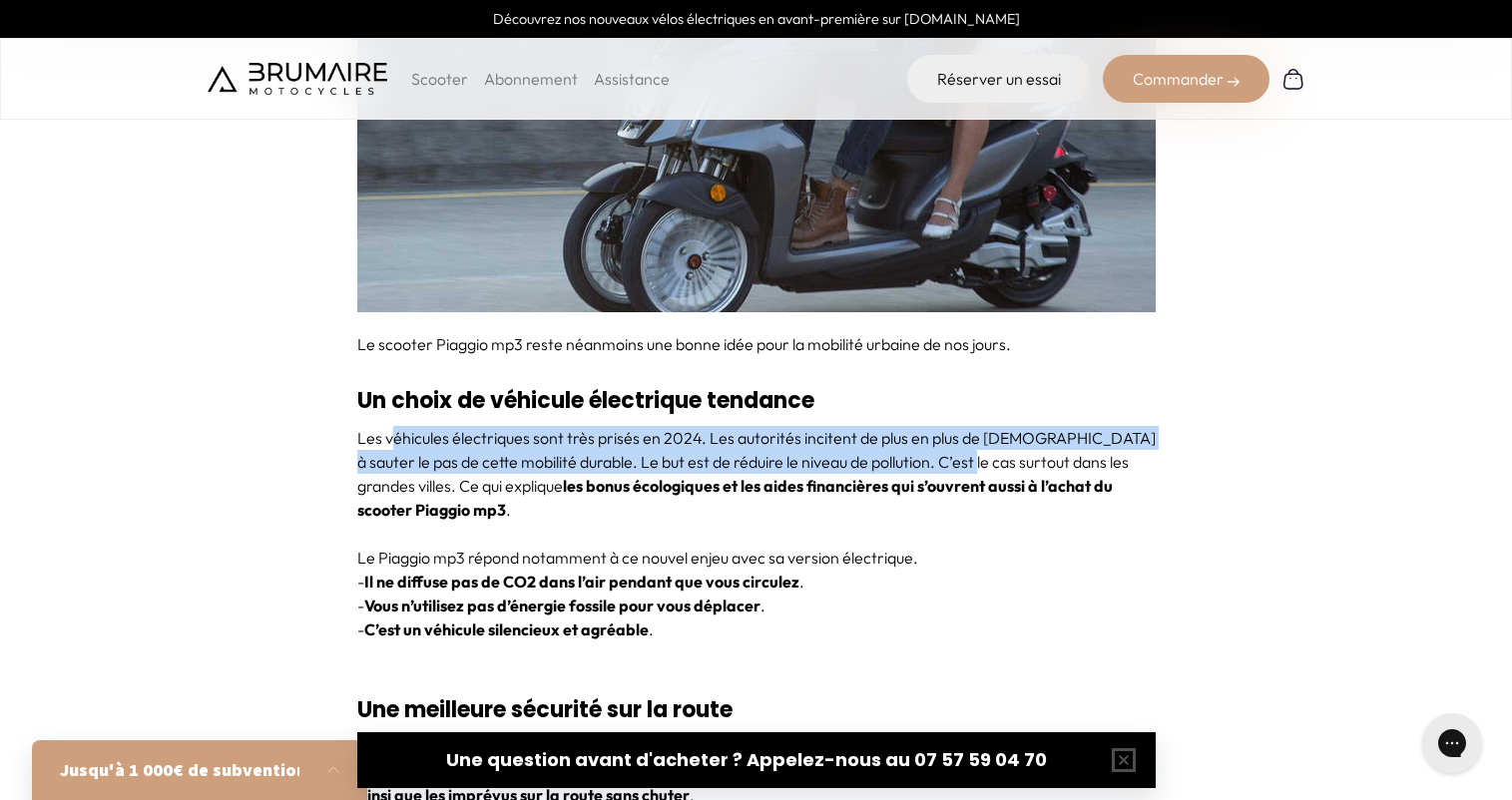 drag, startPoint x: 388, startPoint y: 444, endPoint x: 940, endPoint y: 468, distance: 552.52149 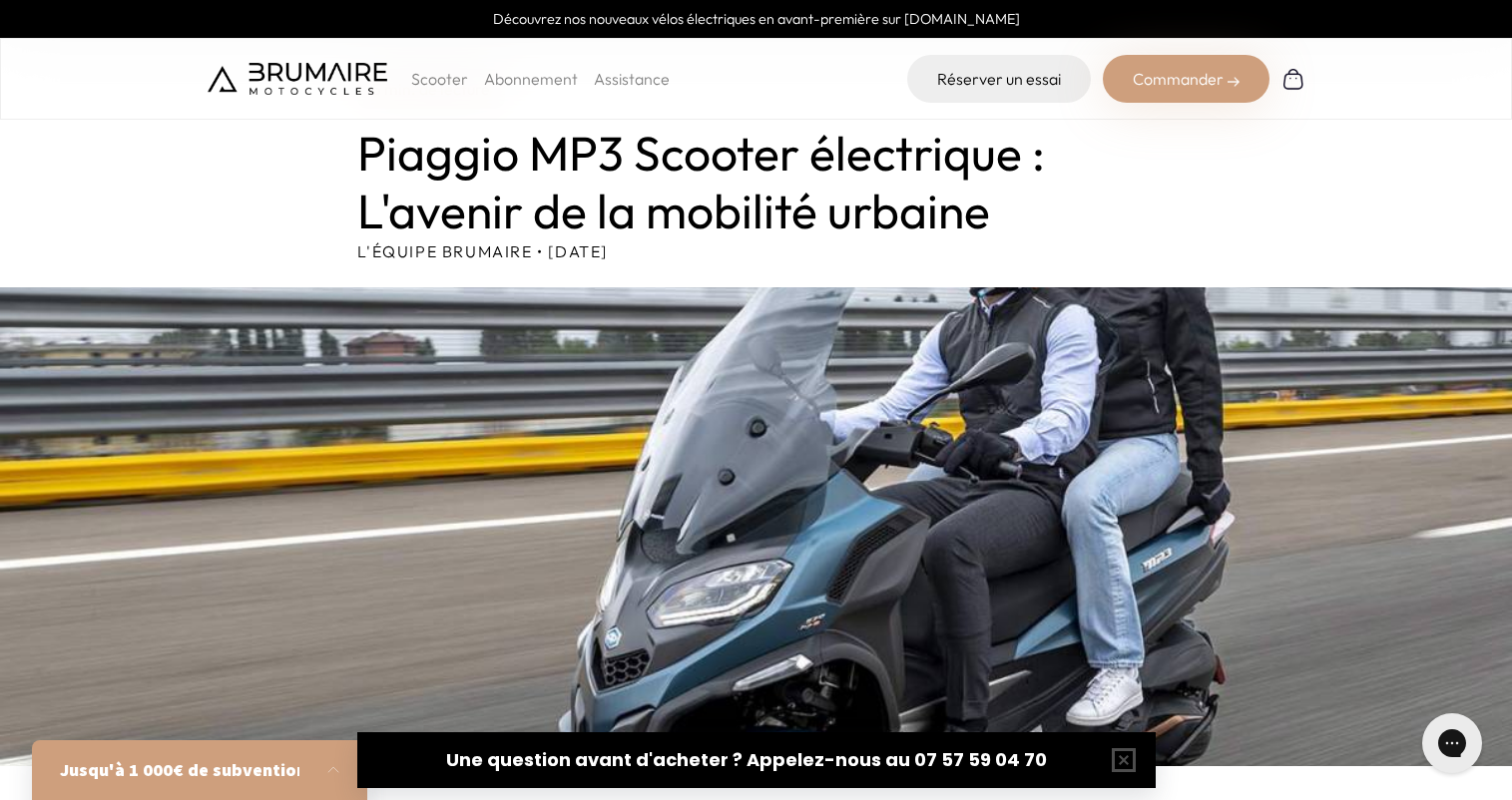 scroll, scrollTop: 0, scrollLeft: 0, axis: both 